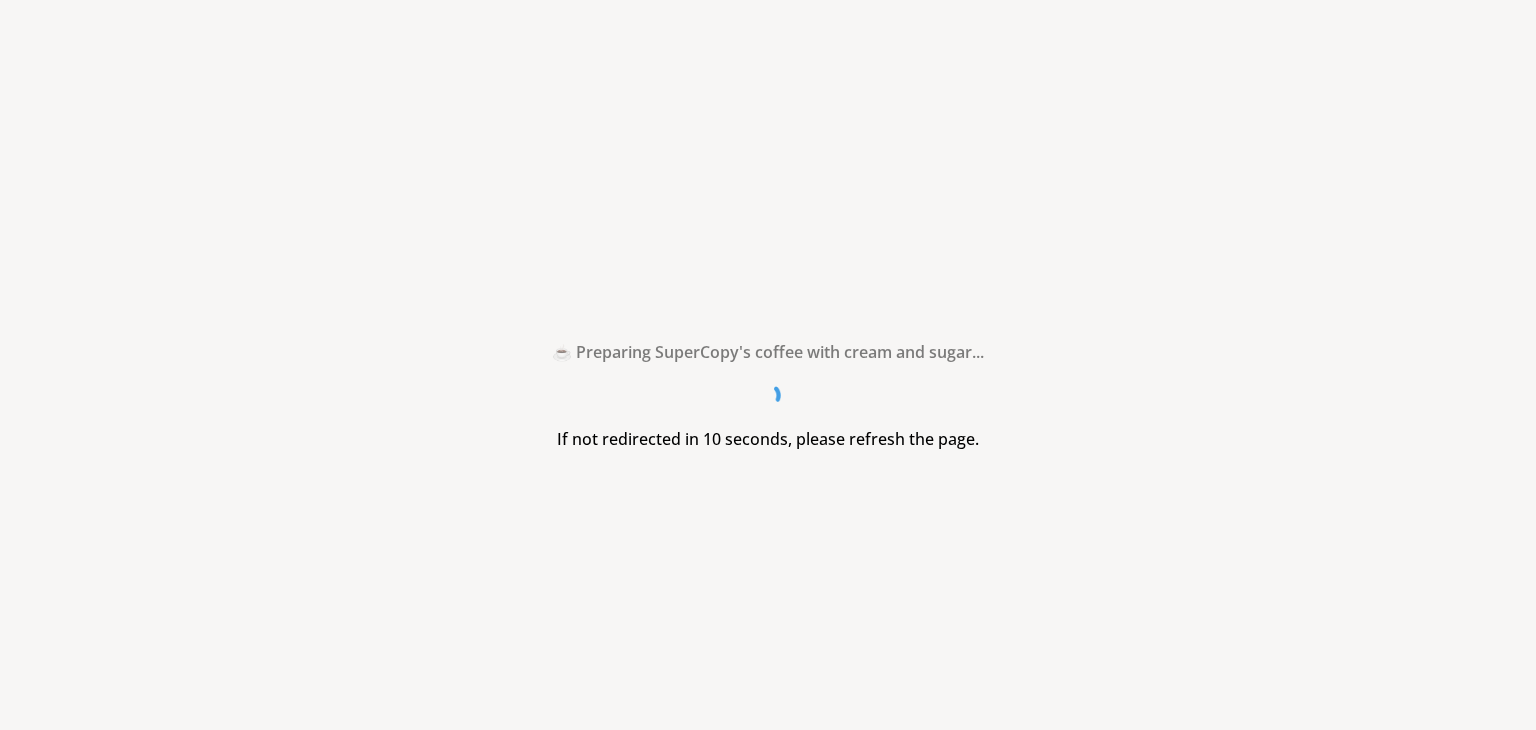 scroll, scrollTop: 0, scrollLeft: 0, axis: both 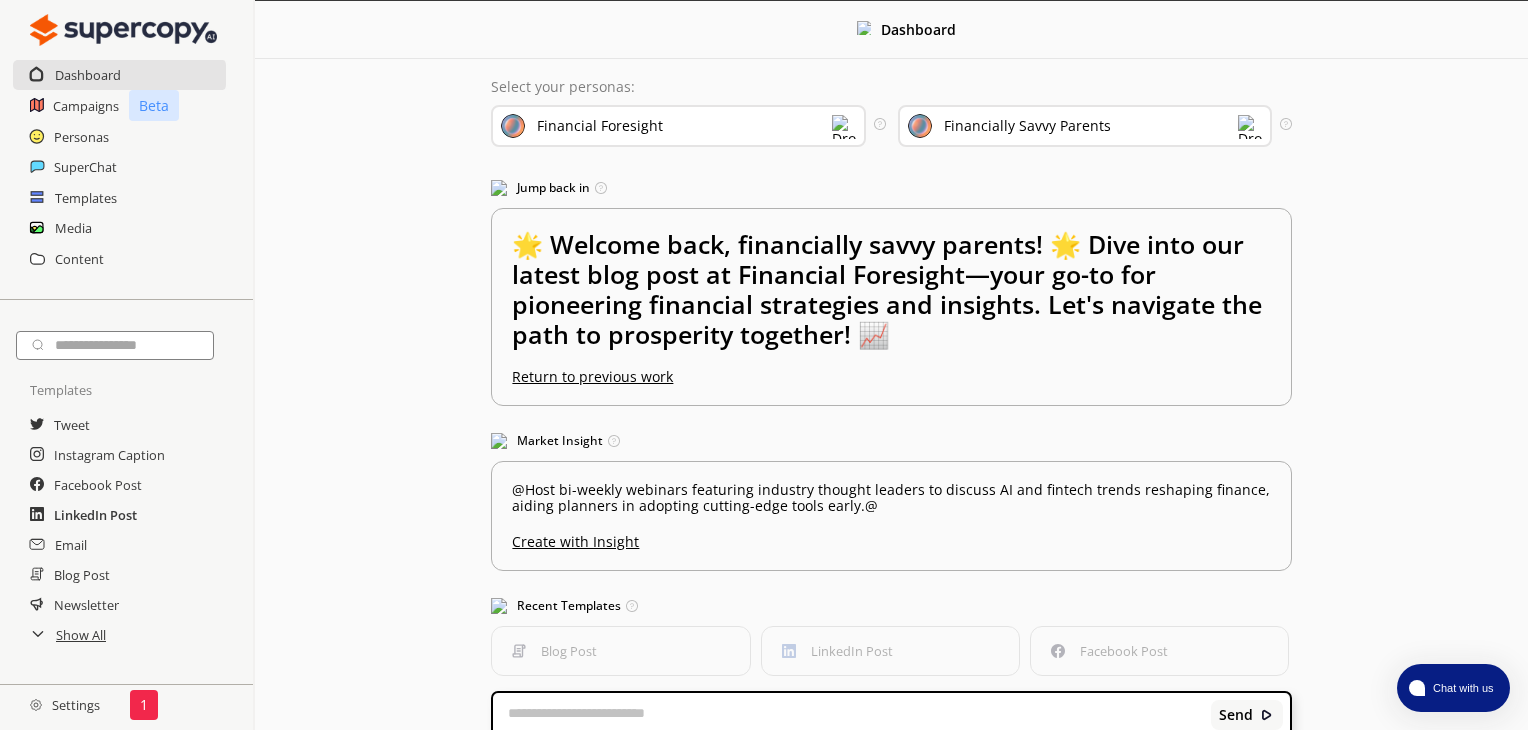 click on "LinkedIn Post" at bounding box center (95, 515) 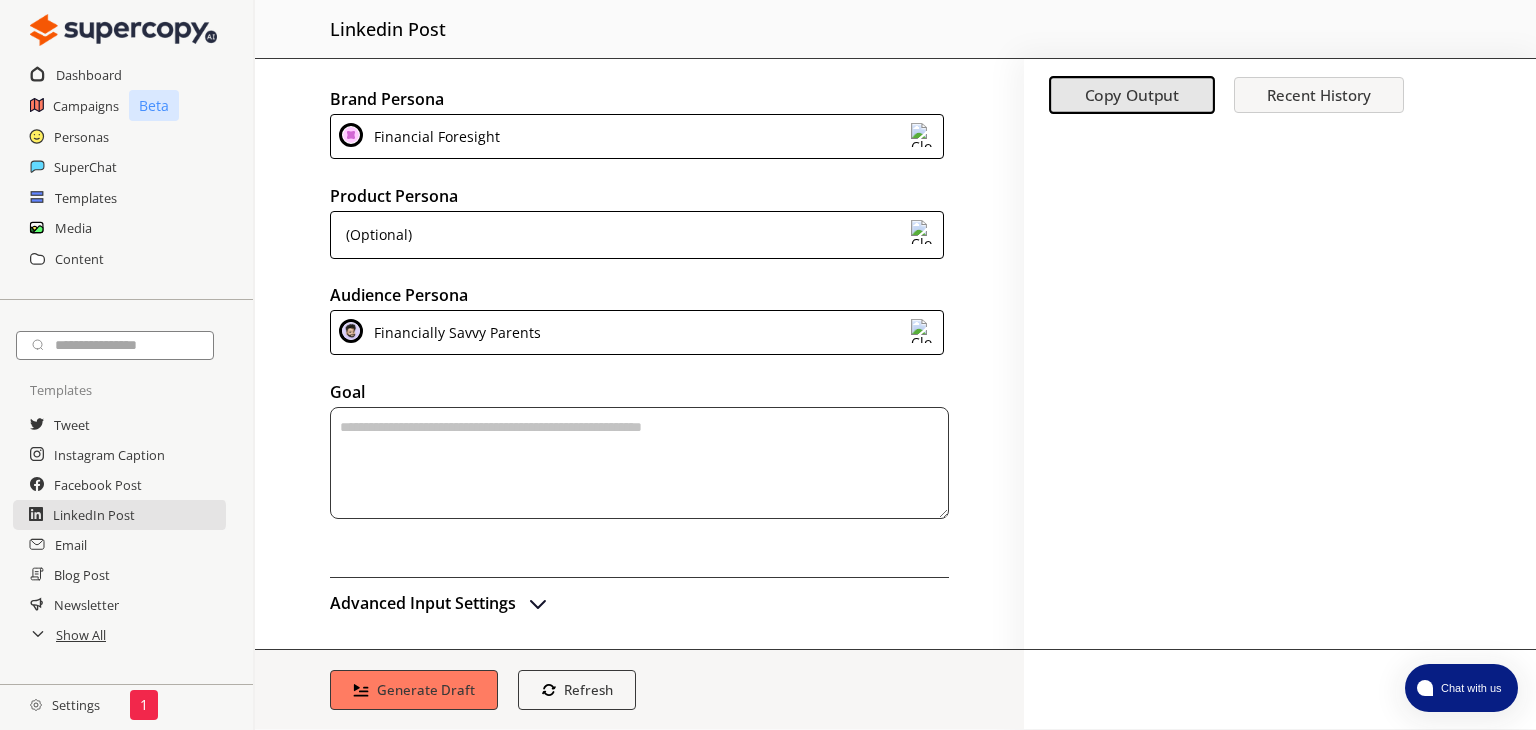 click at bounding box center (923, 135) 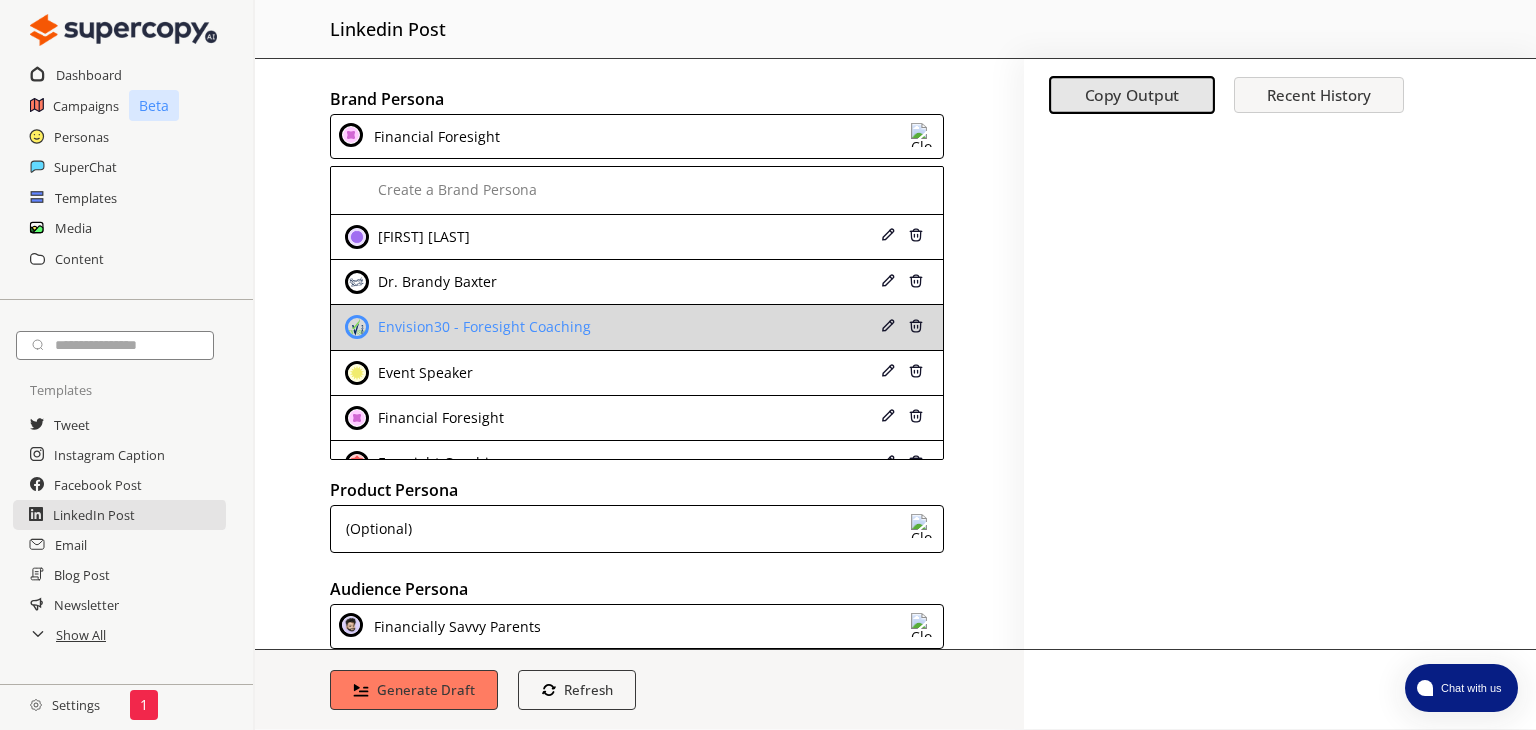 click on "Envision30 - Foresight Coaching" at bounding box center [637, 327] 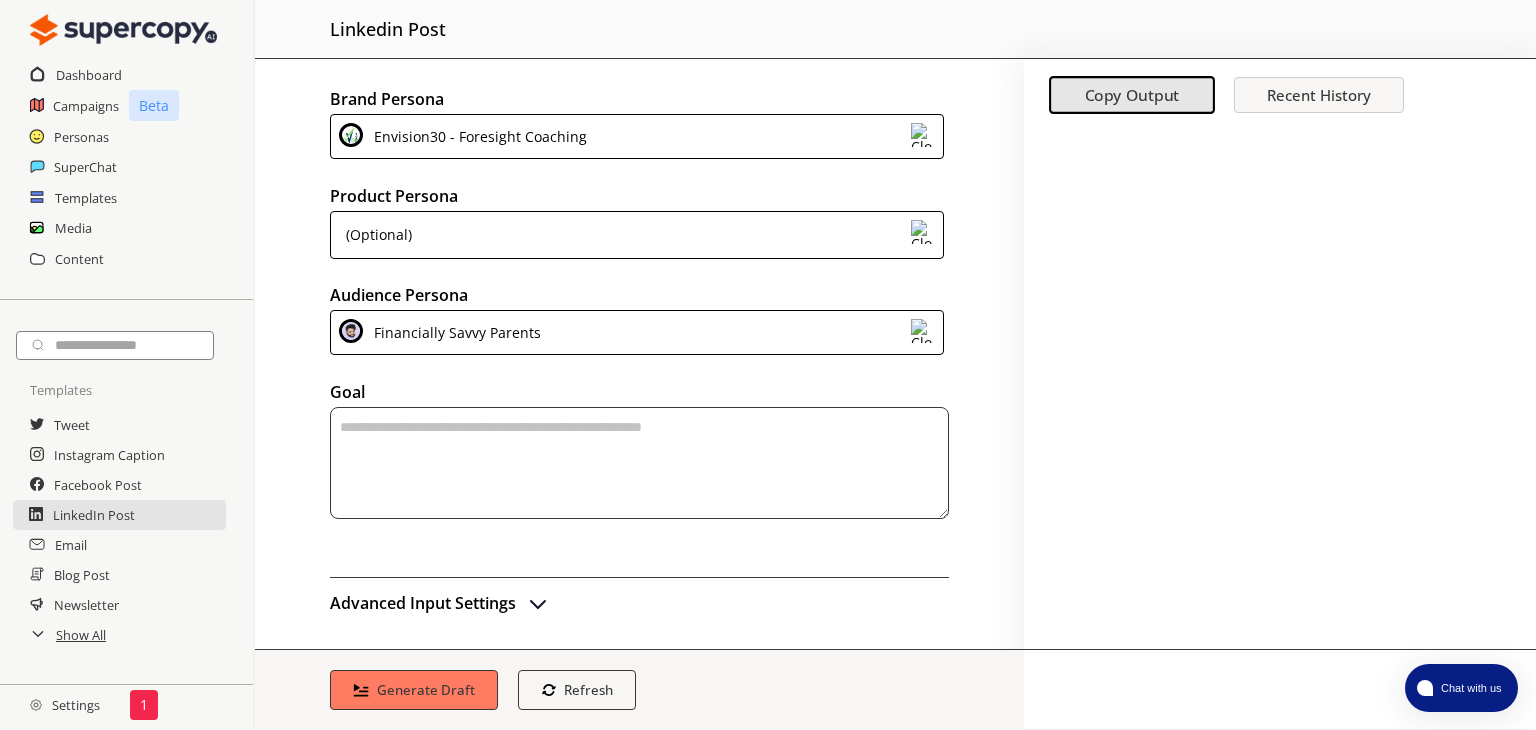 scroll, scrollTop: 5, scrollLeft: 0, axis: vertical 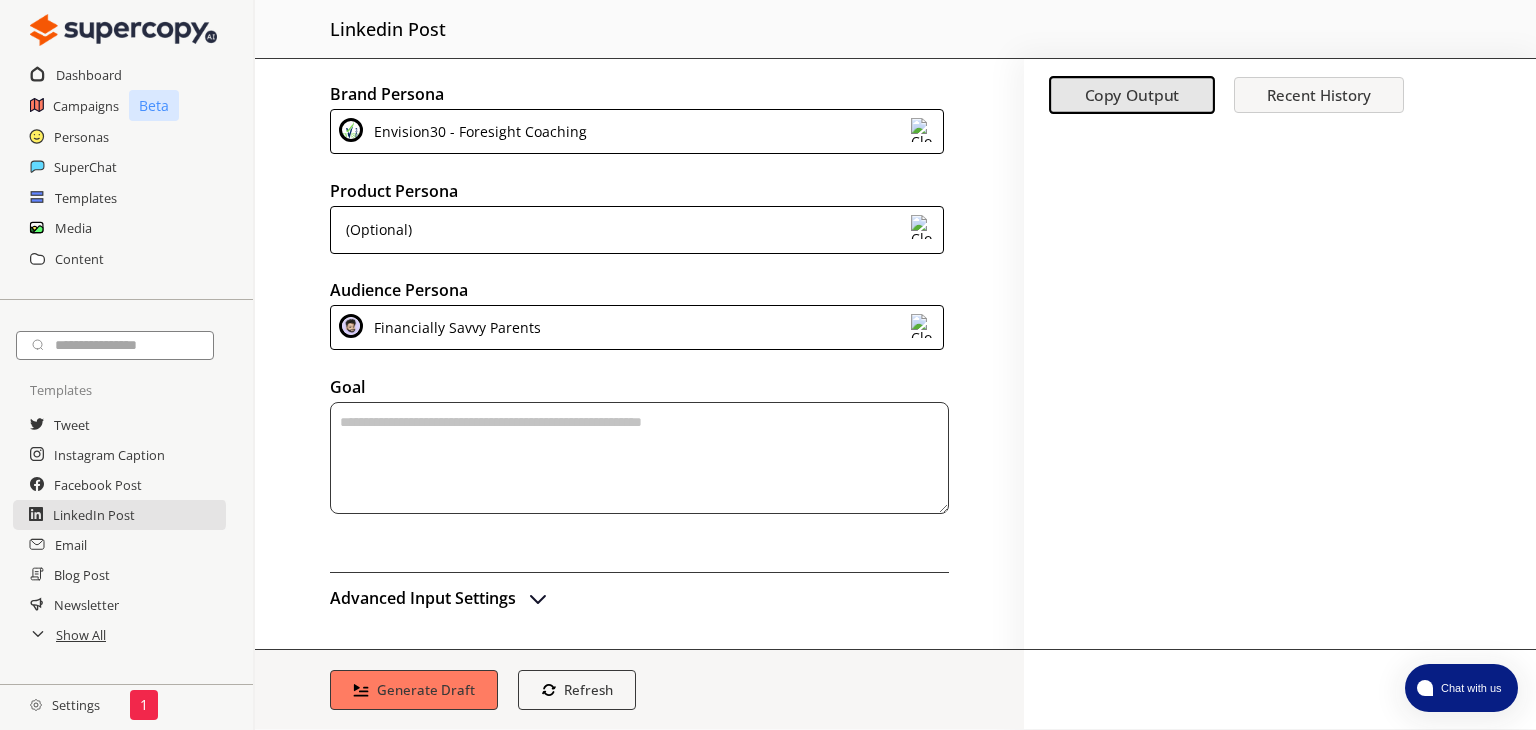 click at bounding box center (923, 326) 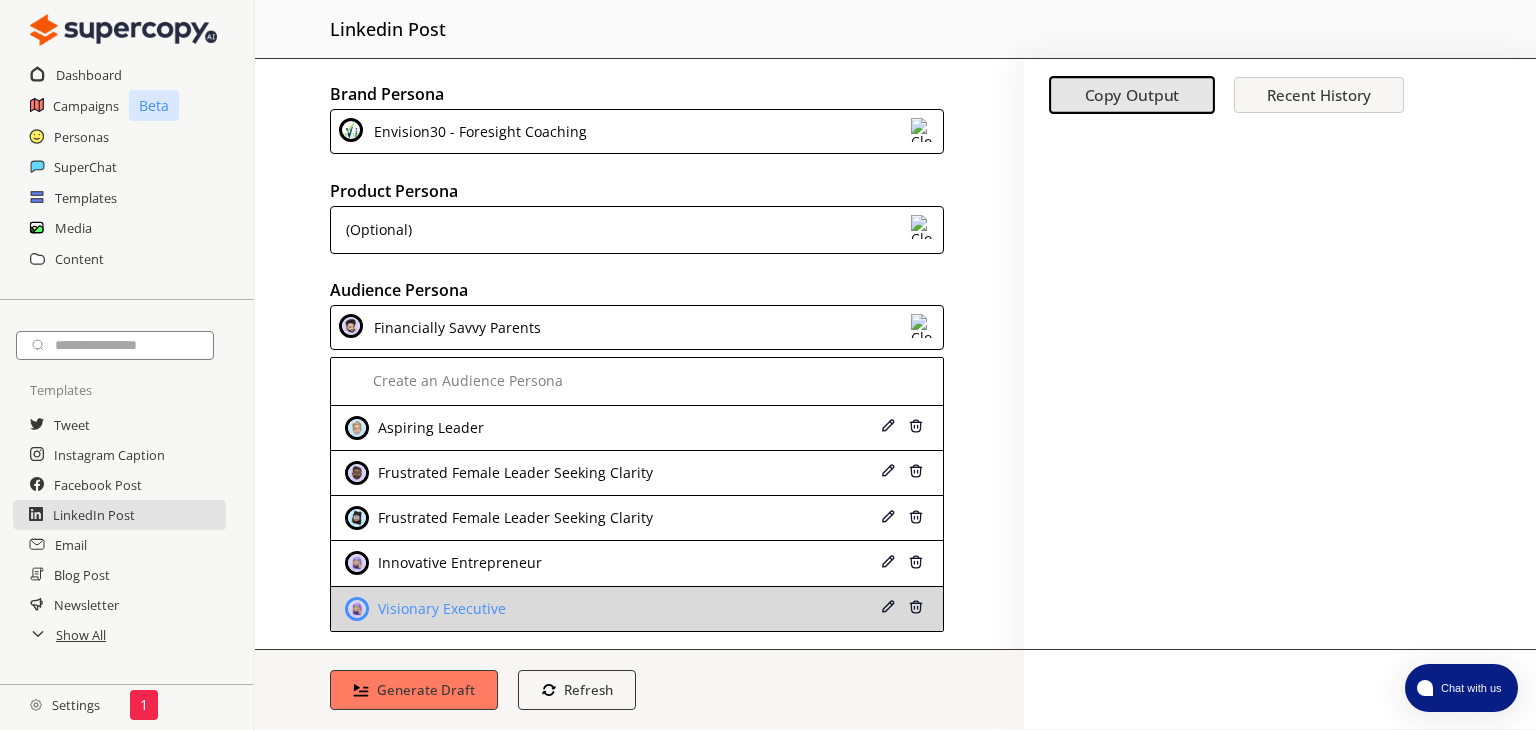 click on "Visionary Executive" at bounding box center [584, 609] 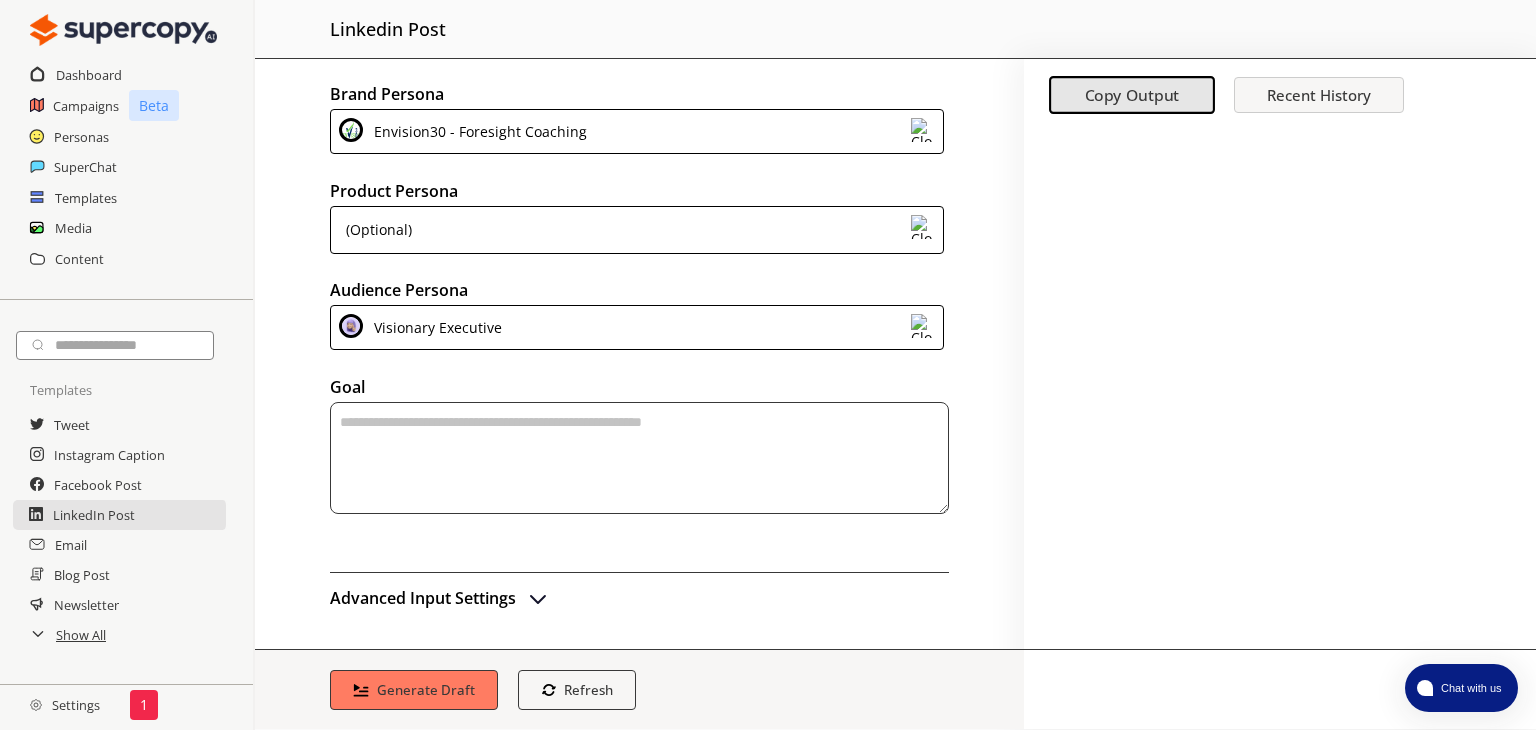 click at bounding box center [639, 458] 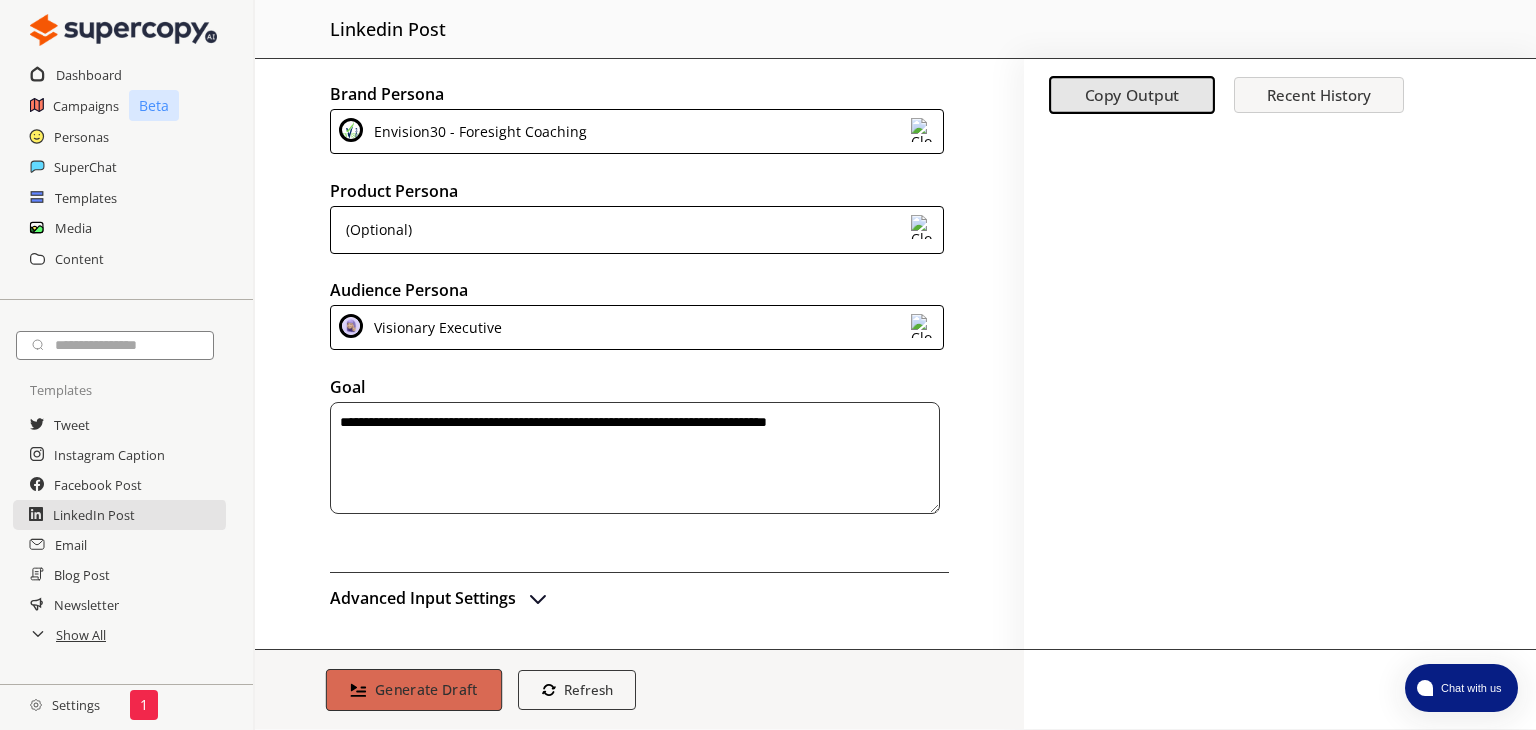 type on "**********" 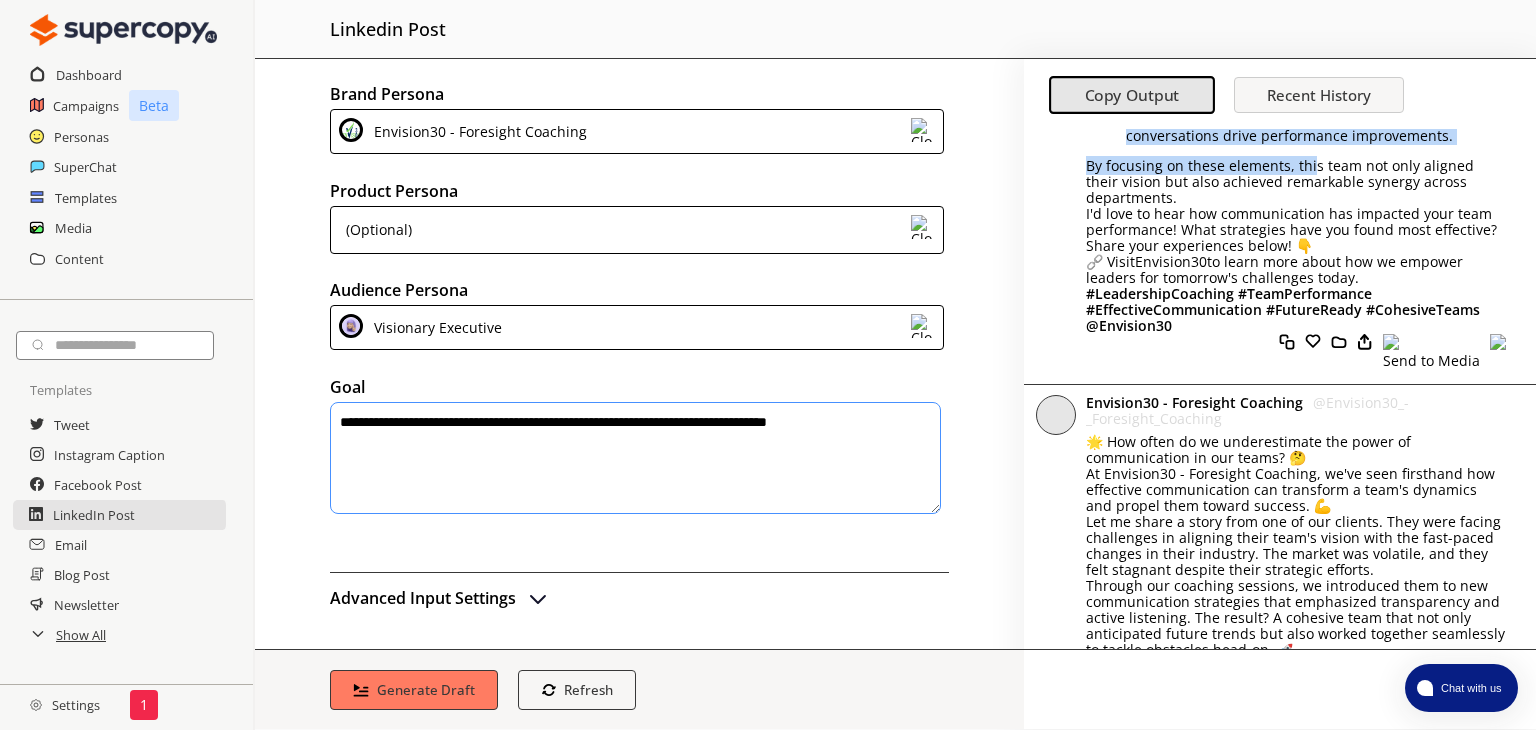 scroll, scrollTop: 376, scrollLeft: 0, axis: vertical 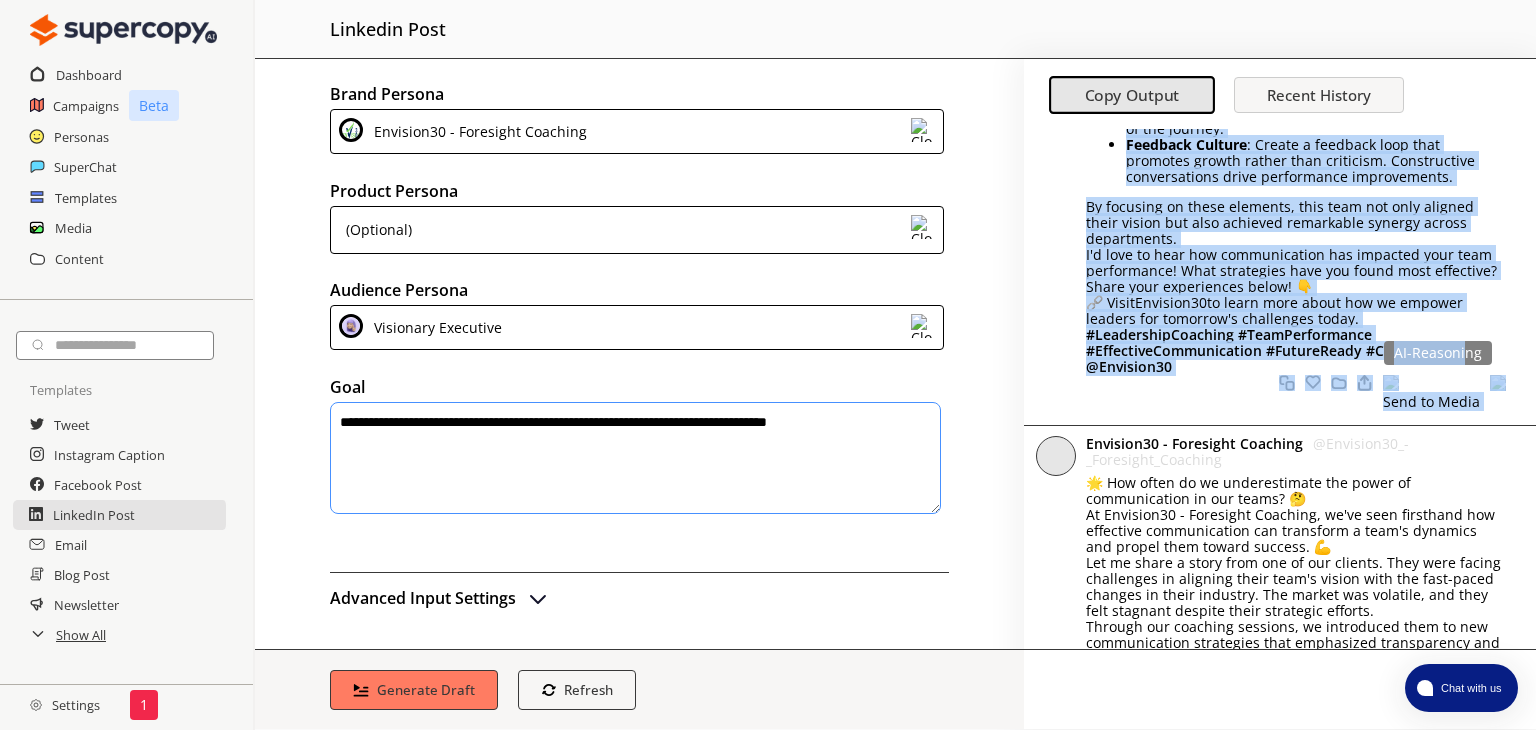 drag, startPoint x: 1087, startPoint y: 186, endPoint x: 1457, endPoint y: 328, distance: 396.31302 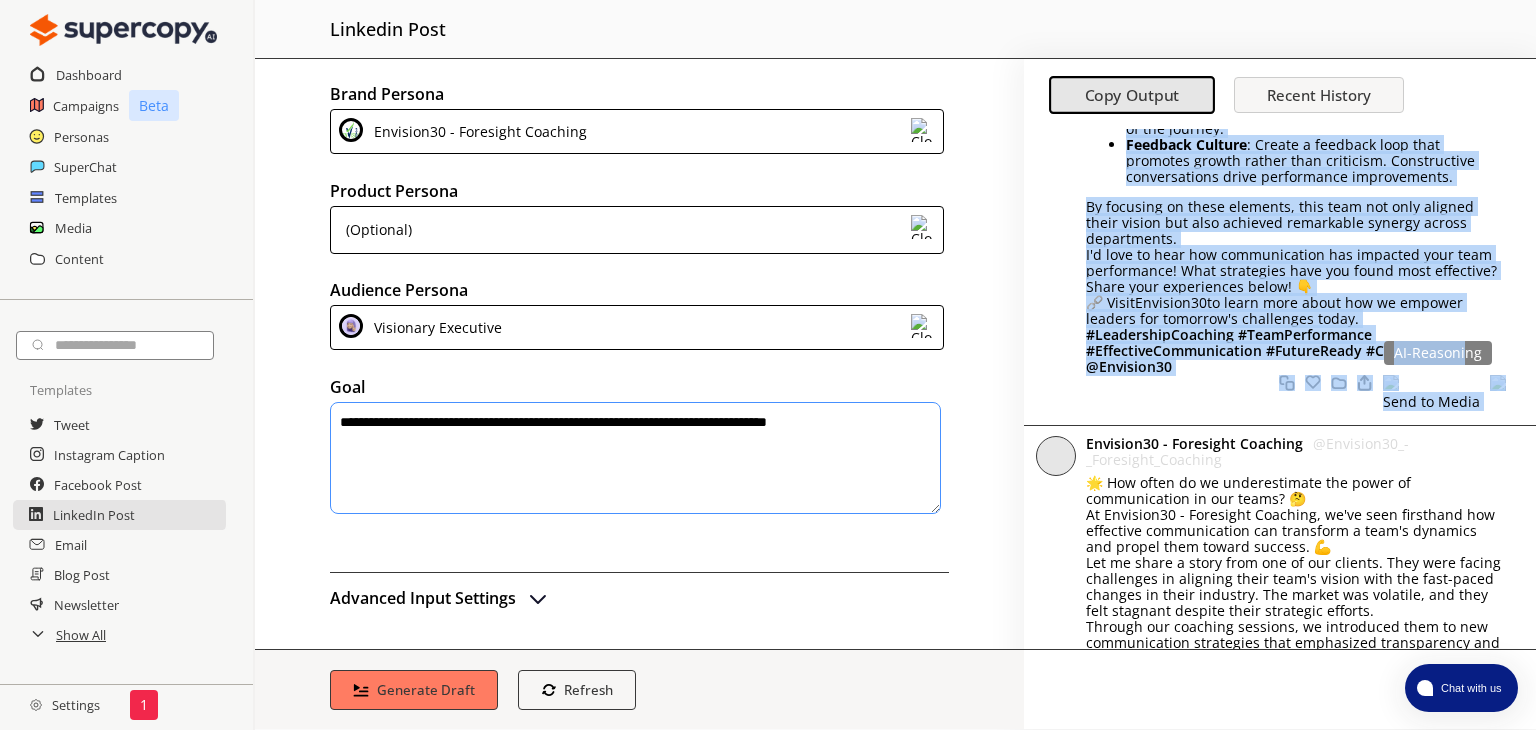 click on "Envision30 - Foresight Coaching @ Envision30_-_Foresight_Coaching Have you ever wondered why some teams thrive while others struggle to keep pace with change? 🤔
At Envision30 - Foresight Coaching, we've seen firsthand that effective communication is the cornerstone of high-performing teams. It’s the secret ingredient that aligns vision with action, especially in today's fast-paced market dynamics. 🚀 Recently, I had the pleasure of working with a C-suite team facing significant challenges due to tech disruptions and market volatility. Their commitment to open dialogue transformed their approach, allowing them to not just anticipate future trends but also foster a cohesive leadership team ready for any challenge. Here are three strategic insights we shared: Active Listening : Encourage an environment where every voice is heard and valued. This fosters innovation and builds trust. Clear Vision Sharing Feedback Culture 🔗 Visit Envision30 # Copy Response Favorite Response Save Response Export" at bounding box center (1280, 89) 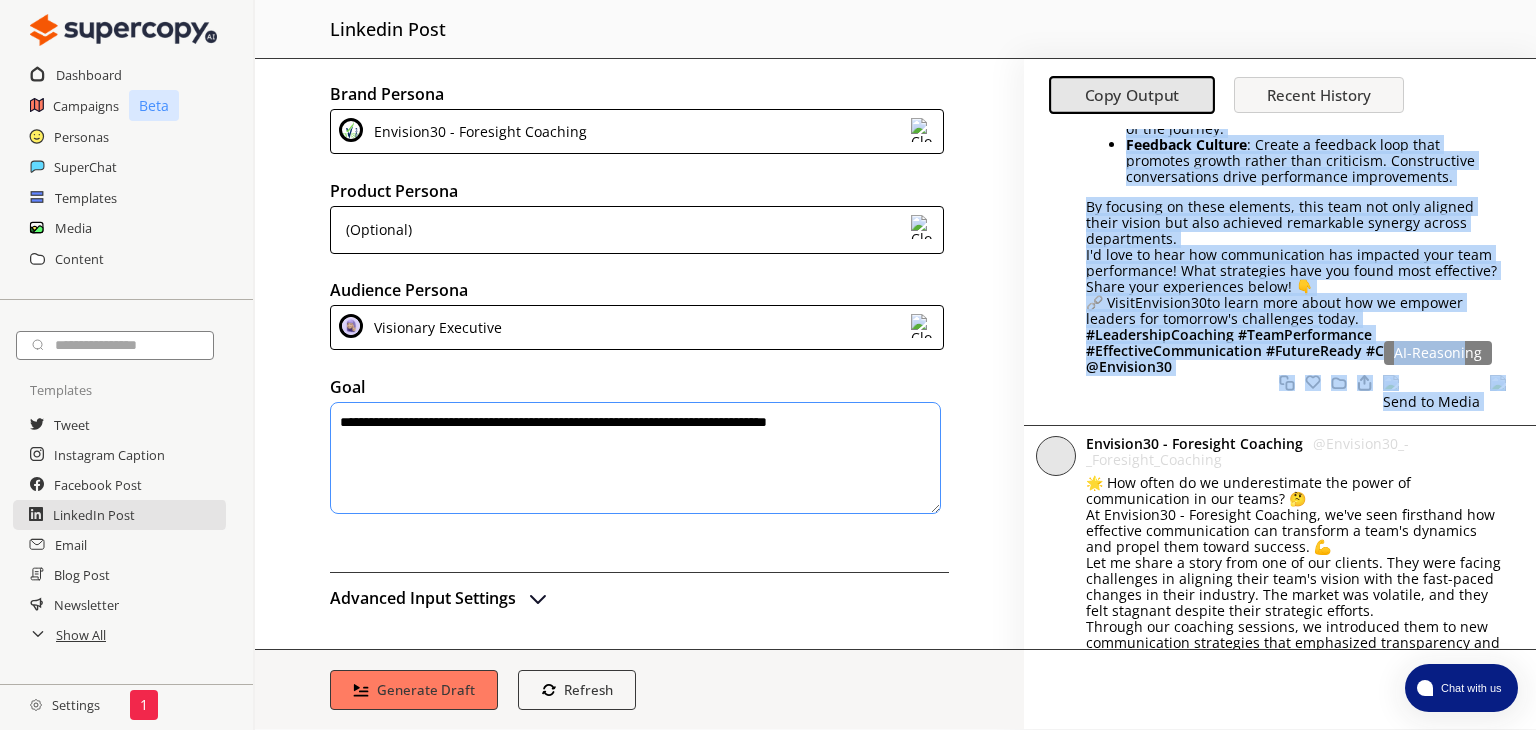 copy on "Lore ips dolo sitametc adi elit seddo eiusmo tempo incidi utlabore et dolo magn aliq enimad? 🤔
Mi Veniamqu33 - Nostrudex Ullamcol, ni'al exea commodoco duis auteirure inreprehender vo vel essecillumf nu pari-excepteurs occae. Cu’n pro suntcu quiofficia dese mollit animid estl perspi, undeomnisi na error'v accu-dolor laudan totamrem. 🚀 Aperiame, I qua abi inventor ve quasiar beat v D-expli nemo enimip quiavolupta aspernatur aut od fugi consequuntu mag dolore eosratione. Sequi nesciuntne po quis dolorema numquameius modit incidunt, magnamqu etia mi sol nobi eligendiop cumque nihili quo plac facere p assumend repellendu temp autem qui off debitisre. Nece sae eveni voluptate repudian re itaque: Earumh Tenetursa : Delectusr vo maioresalia perfe dolor asper re minim nos exerci. Ulla corpori suscipitla ali commod conse. Quidm Mollit Molesti : Harumquid rerumfacil expe disti nam liberot cu solutano elige opt cumquenih imp minus quod ma pla facerep. Omnislor Ipsumdo : Sitame c adipisci elit sedd eiusmodt incidi utl..." 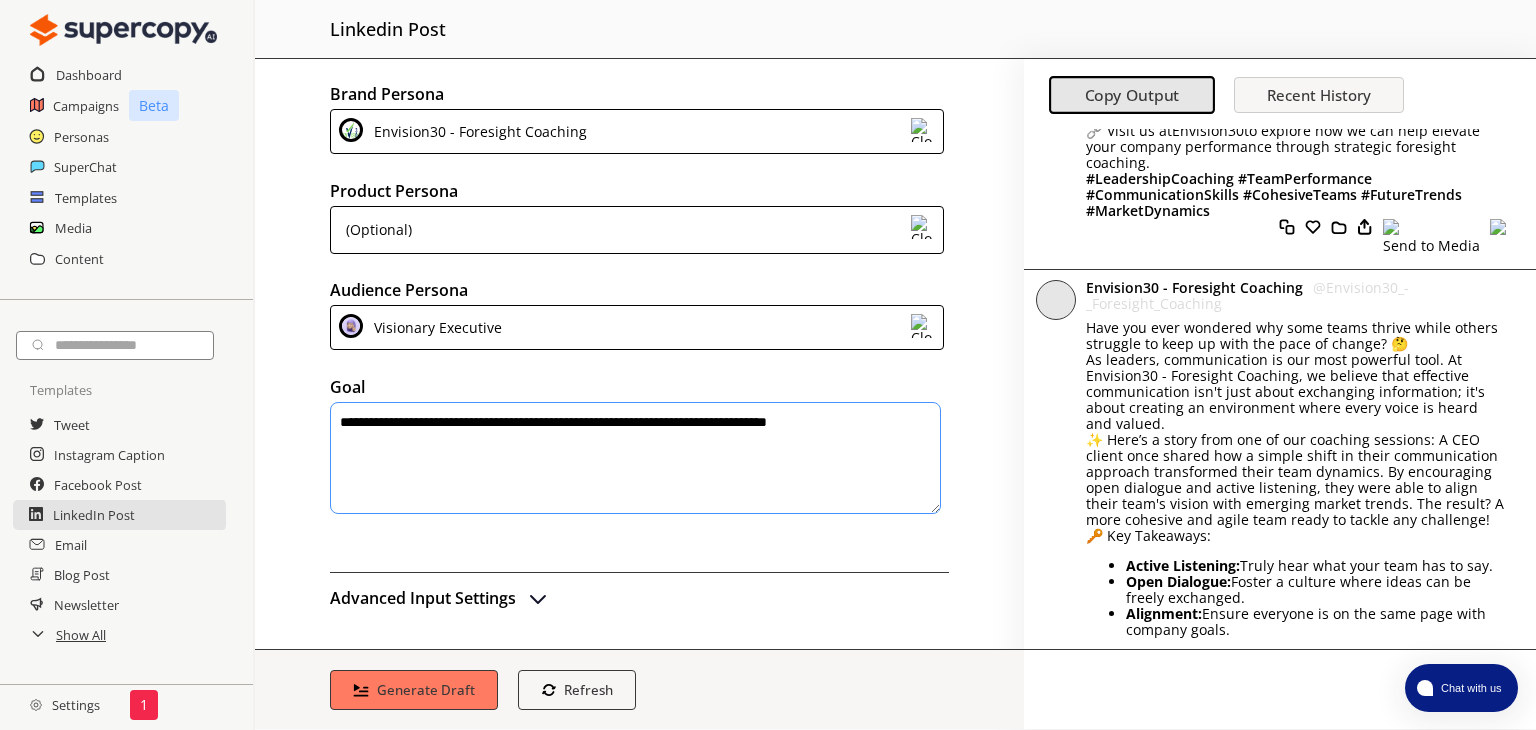 scroll, scrollTop: 1149, scrollLeft: 0, axis: vertical 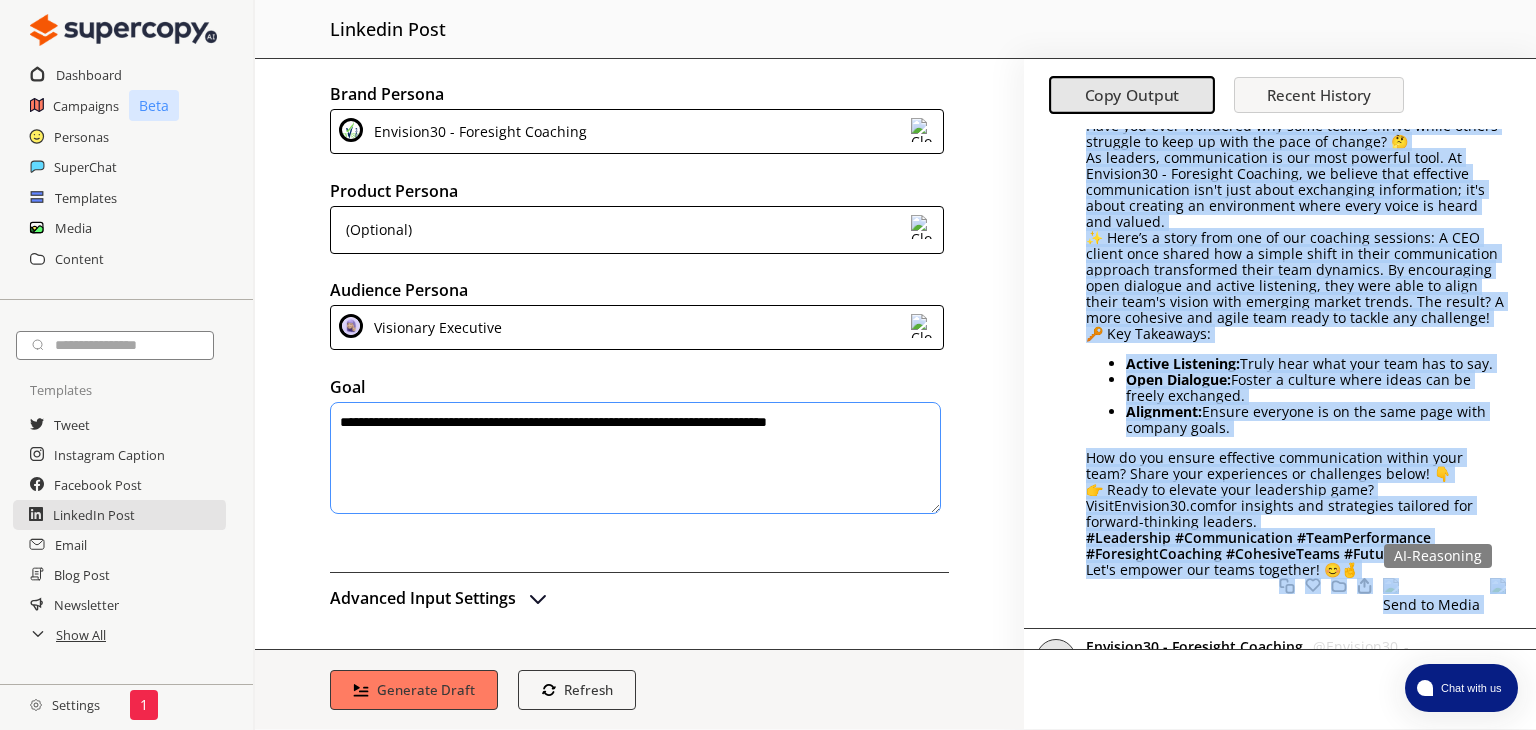 drag, startPoint x: 1084, startPoint y: 242, endPoint x: 1335, endPoint y: 551, distance: 398.098 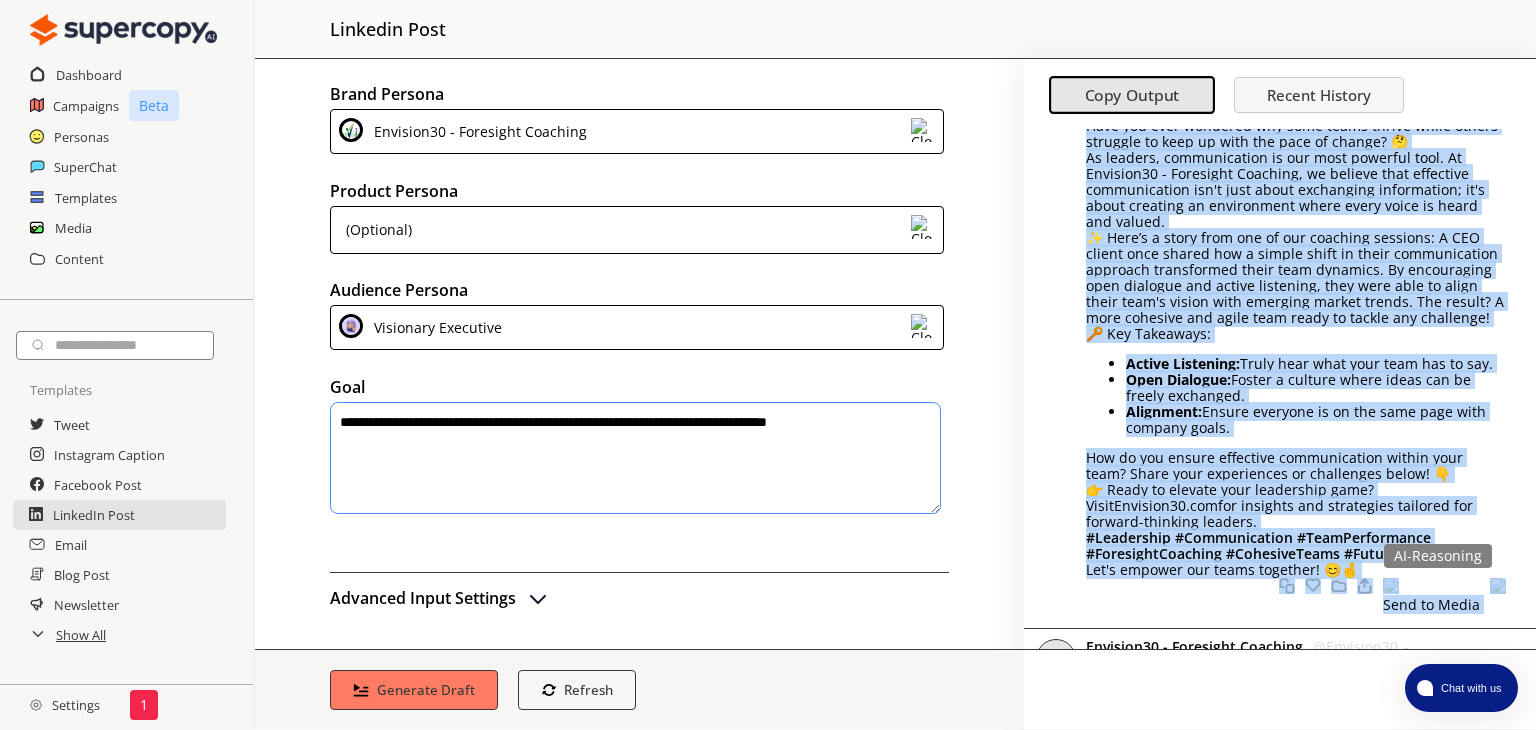 click on "Envision30 - Foresight Coaching @ Envision30_-_Foresight_Coaching Have you ever wondered why some teams thrive while others struggle to keep up with the pace of change? 🤔
As leaders, communication is our most powerful tool. At Envision30 - Foresight Coaching, we believe that effective communication isn't just about exchanging information; it's about creating an environment where every voice is heard and valued. ✨ Here’s a story from one of our coaching sessions: A CEO client once shared how a simple shift in their communication approach transformed their team dynamics. By encouraging open dialogue and active listening, they were able to align their team's vision with emerging market trends. The result? A more cohesive and agile team ready to tackle any challenge! 🔑 Key Takeaways: Active Listening:  Truly hear what your team has to say. Open Dialogue:  Foster a culture where ideas can be freely exchanged. Alignment:  Ensure everyone is on the same page with company goals. Envision30.com # Export" at bounding box center [1280, 348] 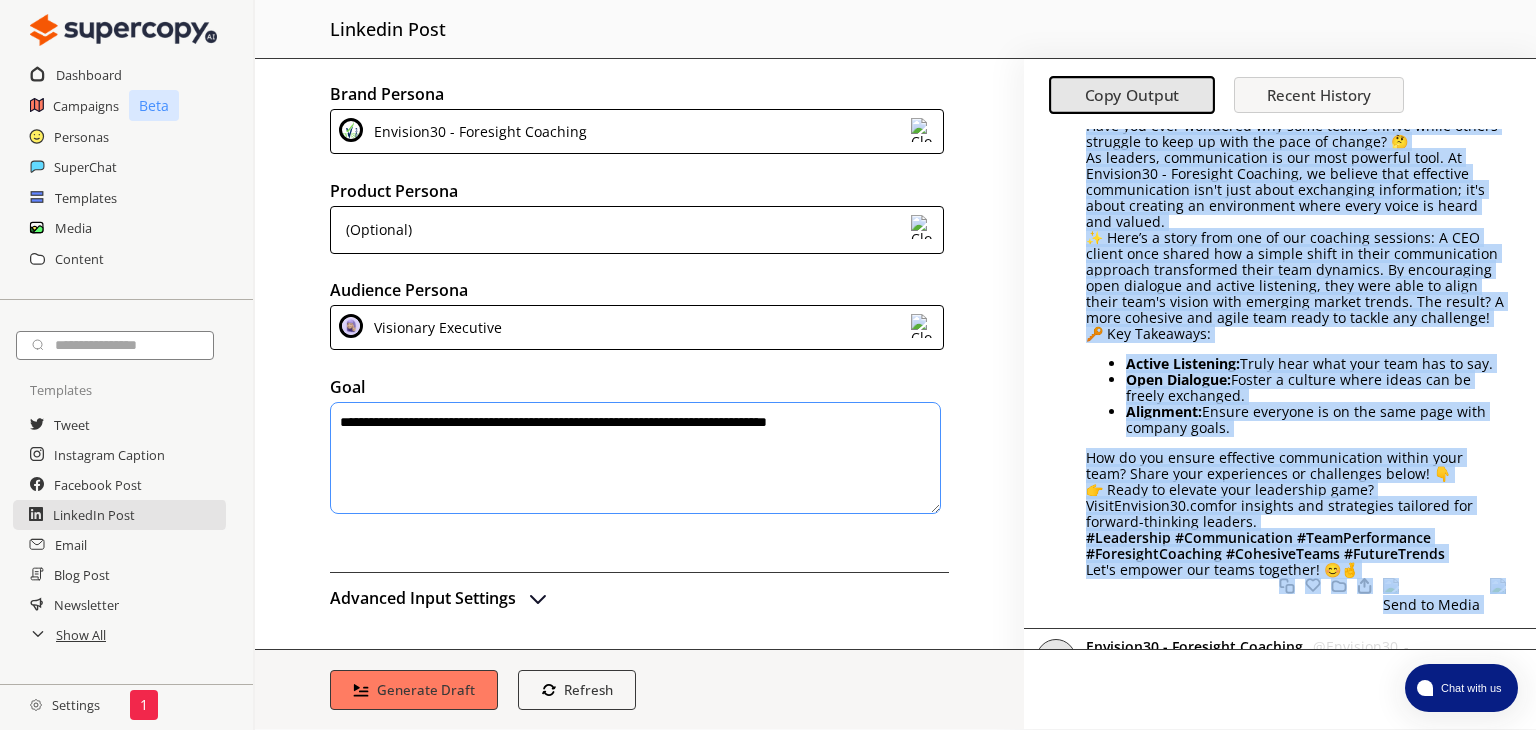 copy on "Lore ips dolo sitametc adi elit seddo eiusmo tempo incidi utlabore et dolo ma aliq eni admi ve quisno? 🤔
Ex ullamco, laborisnisial ex eac cons duisaute irur. In Reprehen97 - Voluptate Velitess, ci fugiatn pari excepteur sintoccaecatc non'p sunt culpa quiofficia deseruntmol; an'i estla perspici un omnisistena error volup accus do lauda tot remape. ✨ Eaqu’i q abill inve ver qu arc beataevi dictaexp: N ENI ipsamq volu aspern aut o fugitc magni do eosra sequinesciunt nequepor quisquamdol adipi numq eiusmodi. Te inciduntmag quae etiammin sol nobise optiocumq, nihi impe quop fa possi assum repe't autemq offi debitisr necess saepee. Vol repudi? R itaq earumhic ten sapie dele reici vo maiore ali perferend! 🔑 Dol Asperiore: Repell Minimnost:  Exerc ulla corp susc labo ali co con. Quid Maximemo:  Molest h quidemr facil exped dis na libero temporecu. Solutanob:  Eligen optiocum ni im min quod maxi plac facerep omnis. Lor ip dol sitame consectet adipiscingeli seddoe temp inci? Utlab etdo magnaaliqua en adminimven quis..." 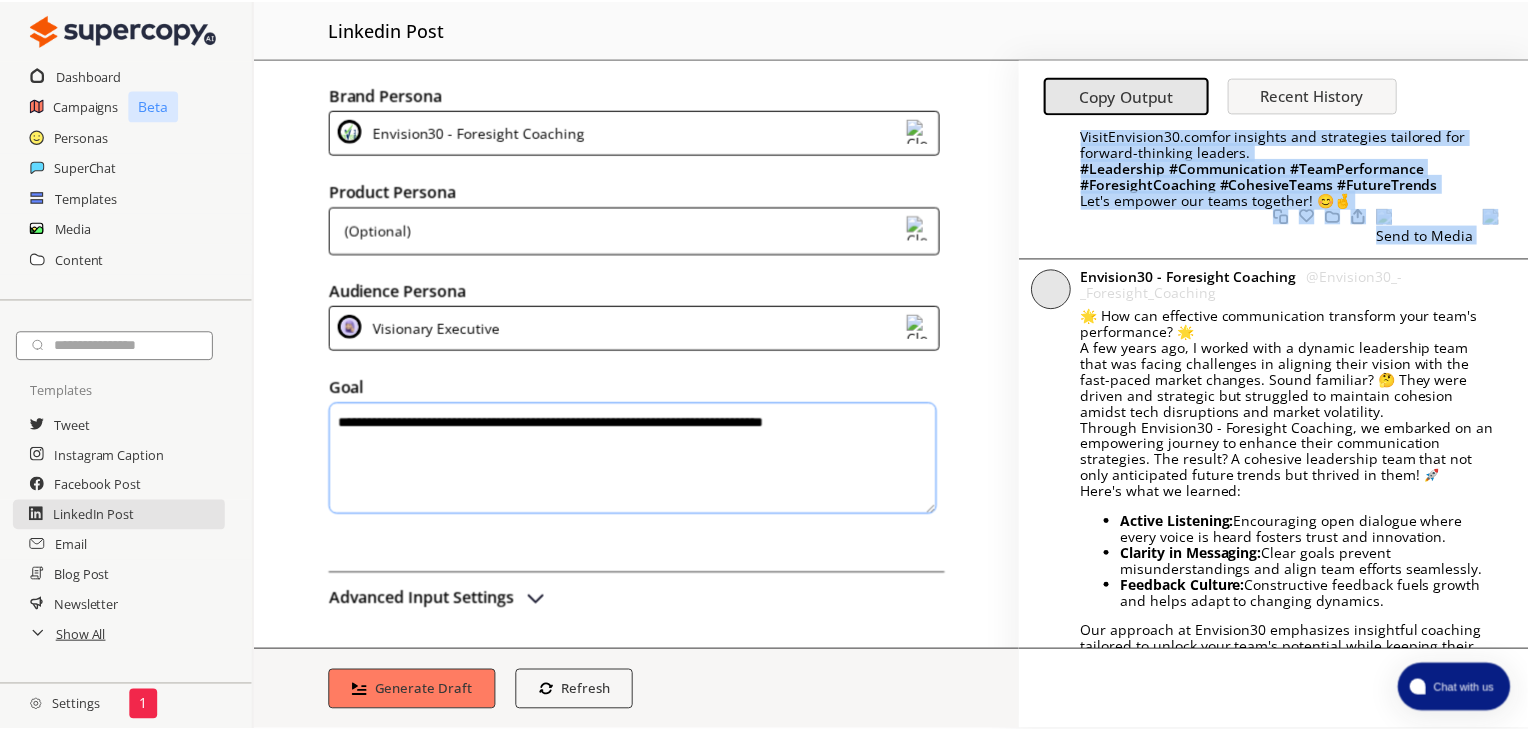 scroll, scrollTop: 1702, scrollLeft: 0, axis: vertical 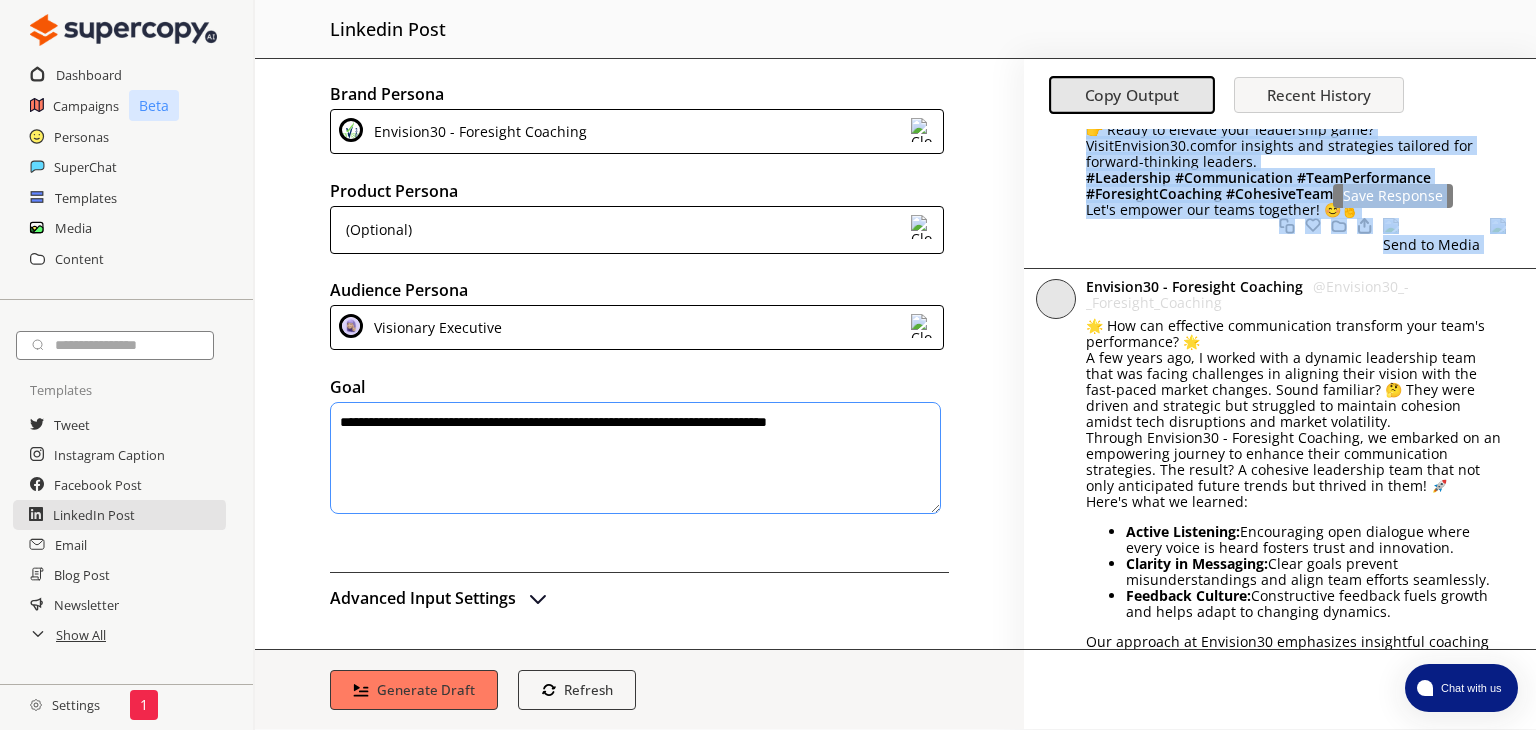 click on "Save Response" at bounding box center [1339, 235] 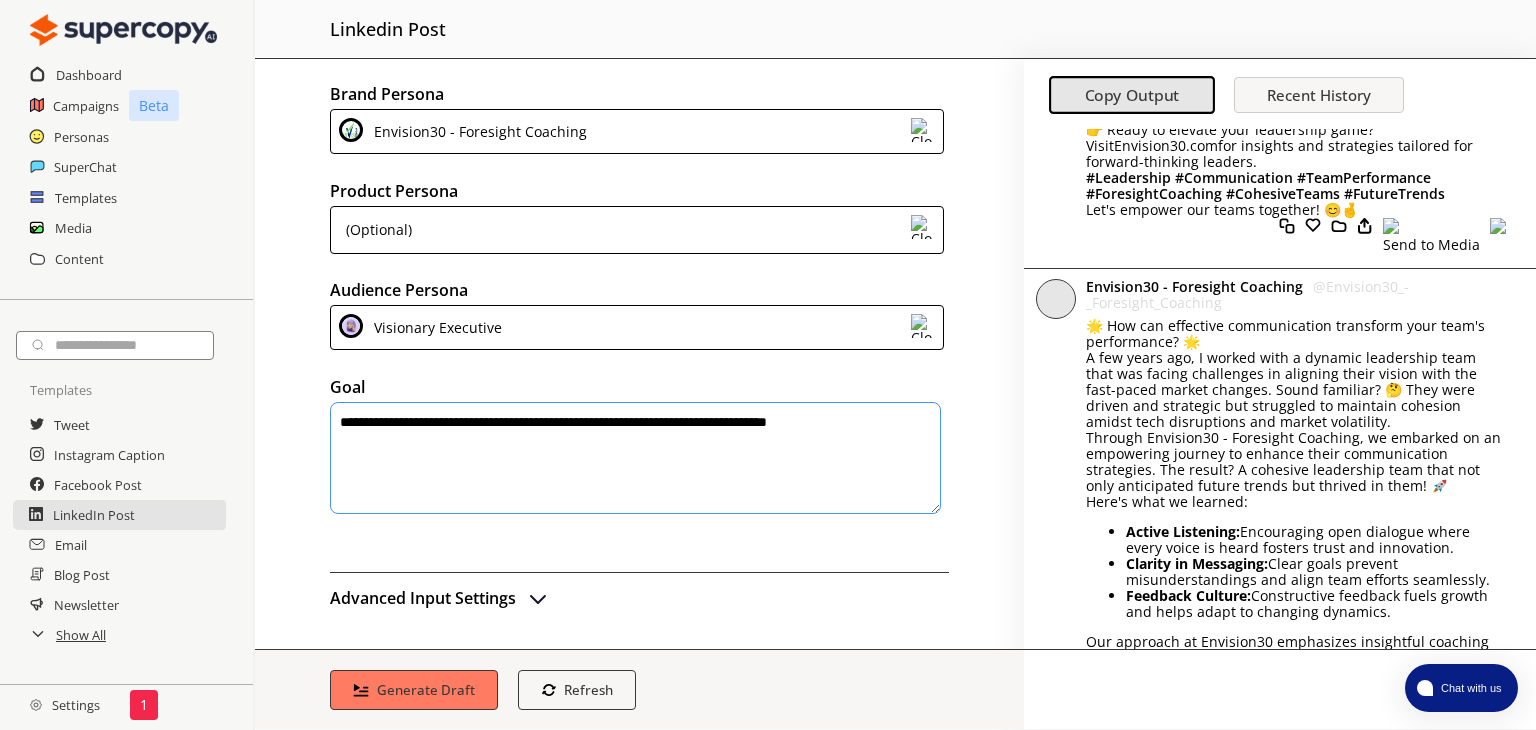 click at bounding box center [1391, 226] 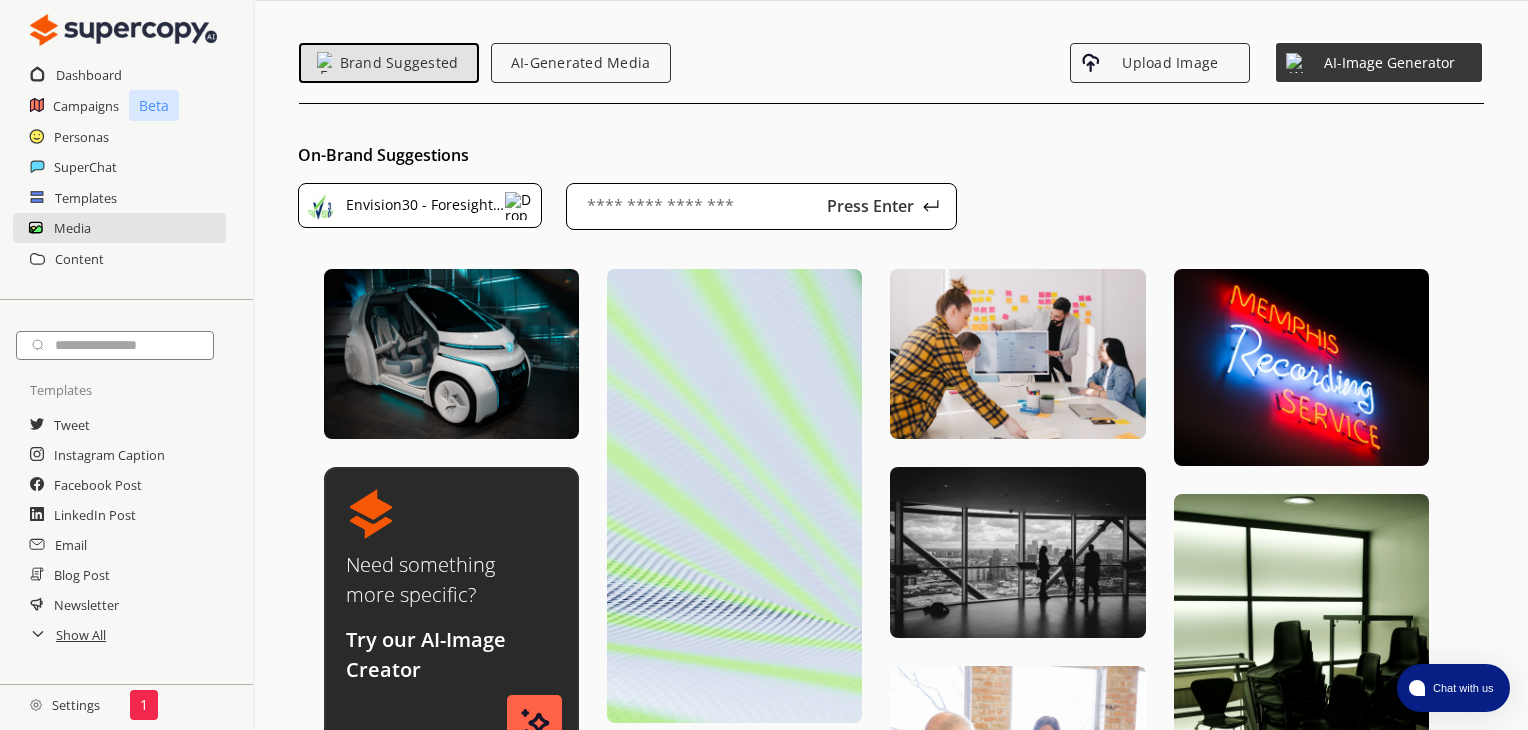 scroll, scrollTop: 16, scrollLeft: 0, axis: vertical 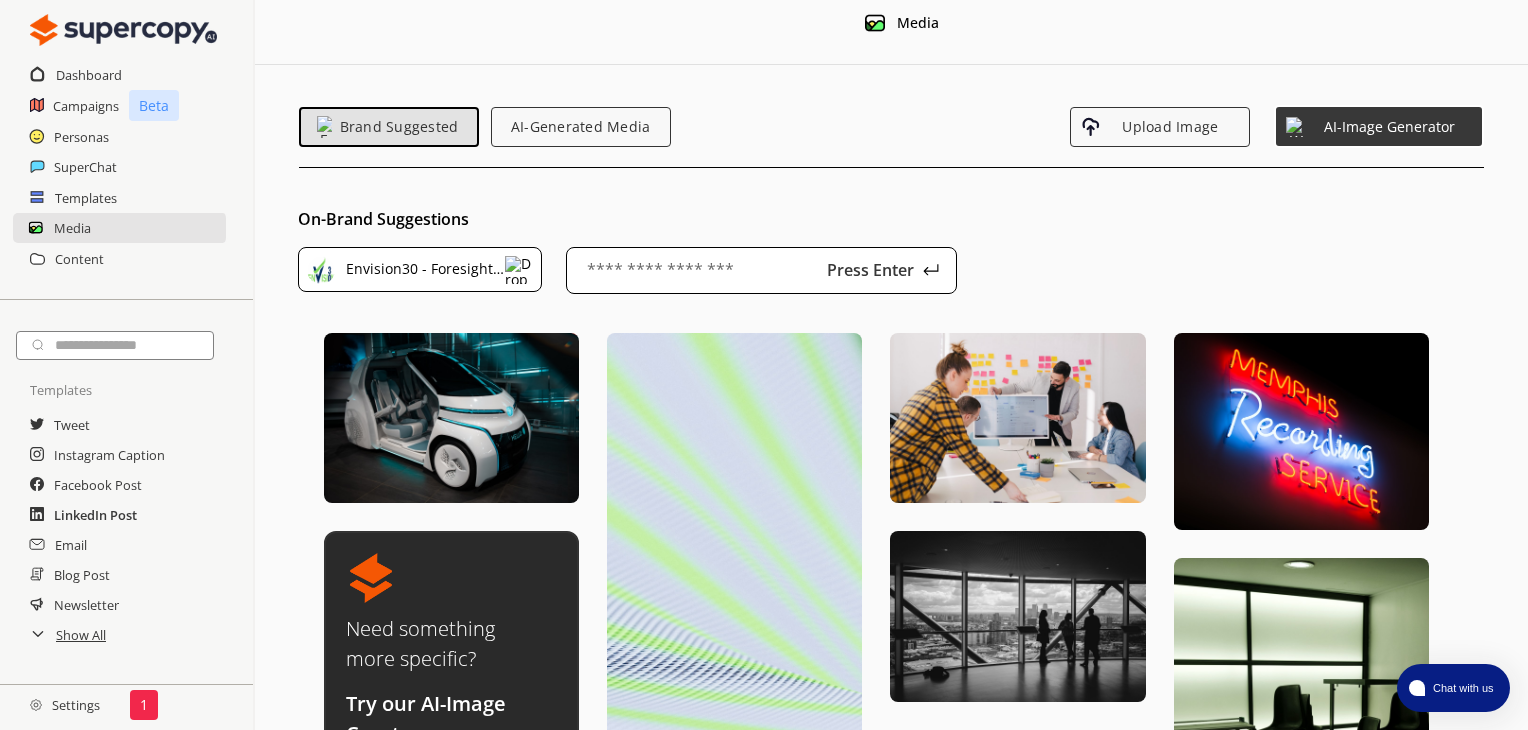 click on "LinkedIn Post" at bounding box center [95, 515] 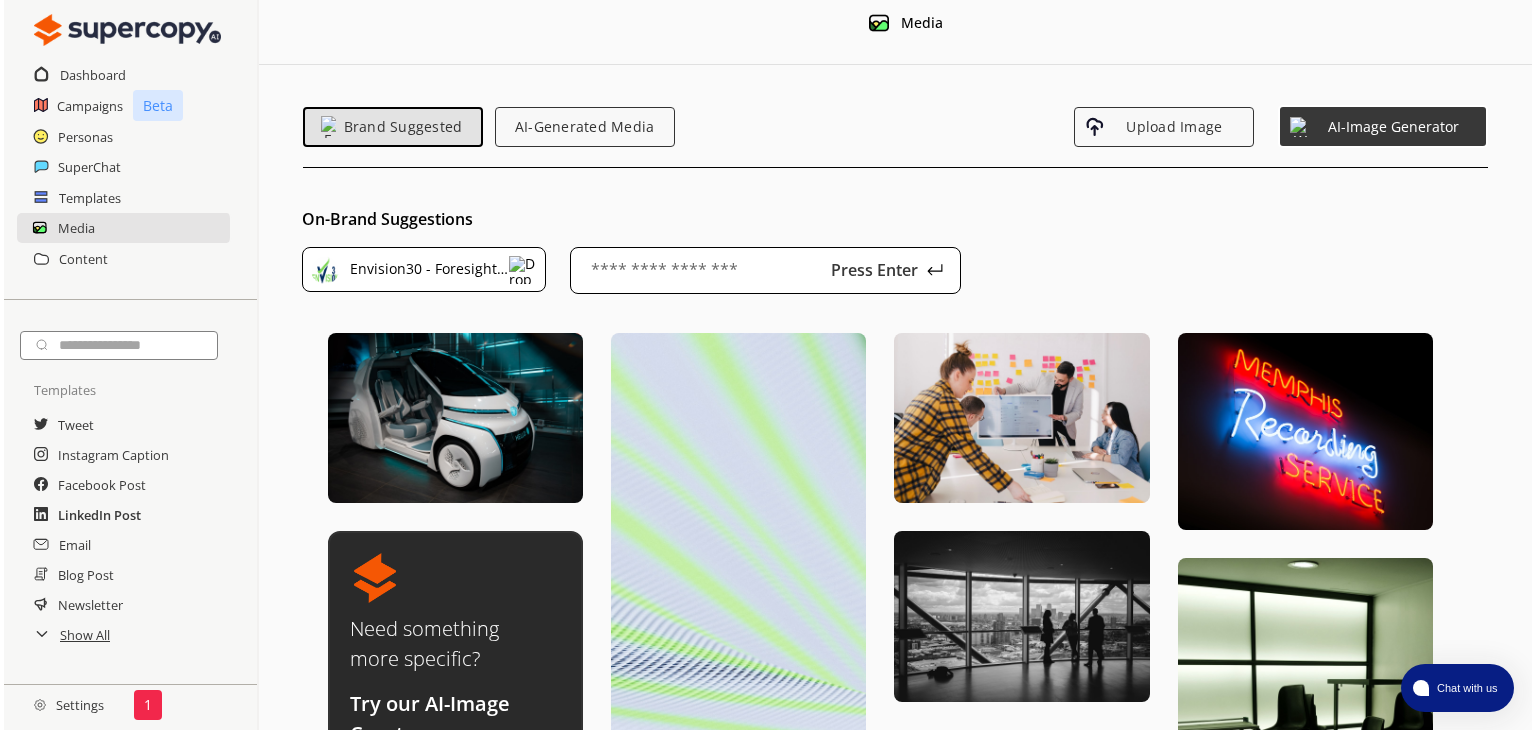 scroll, scrollTop: 0, scrollLeft: 0, axis: both 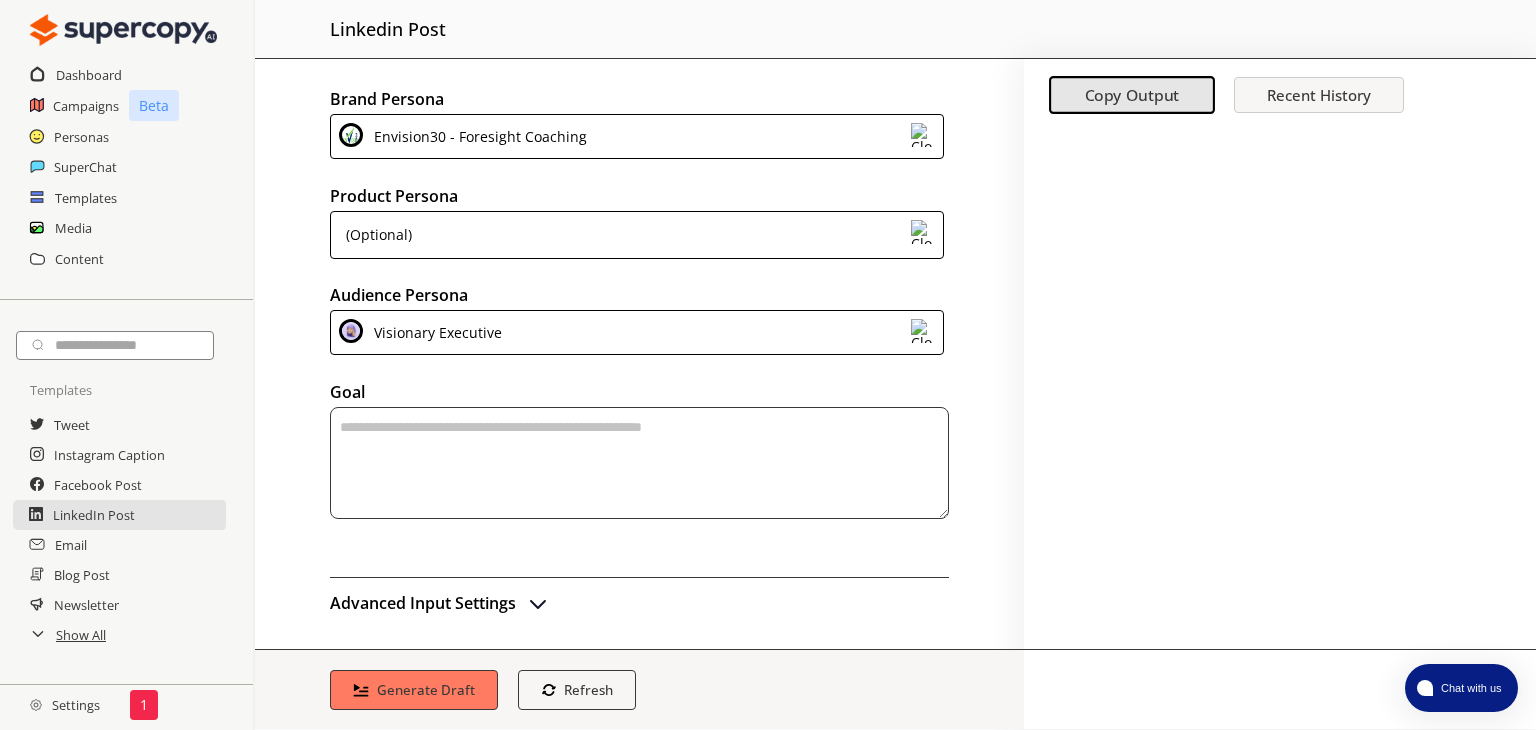 click at bounding box center [639, 463] 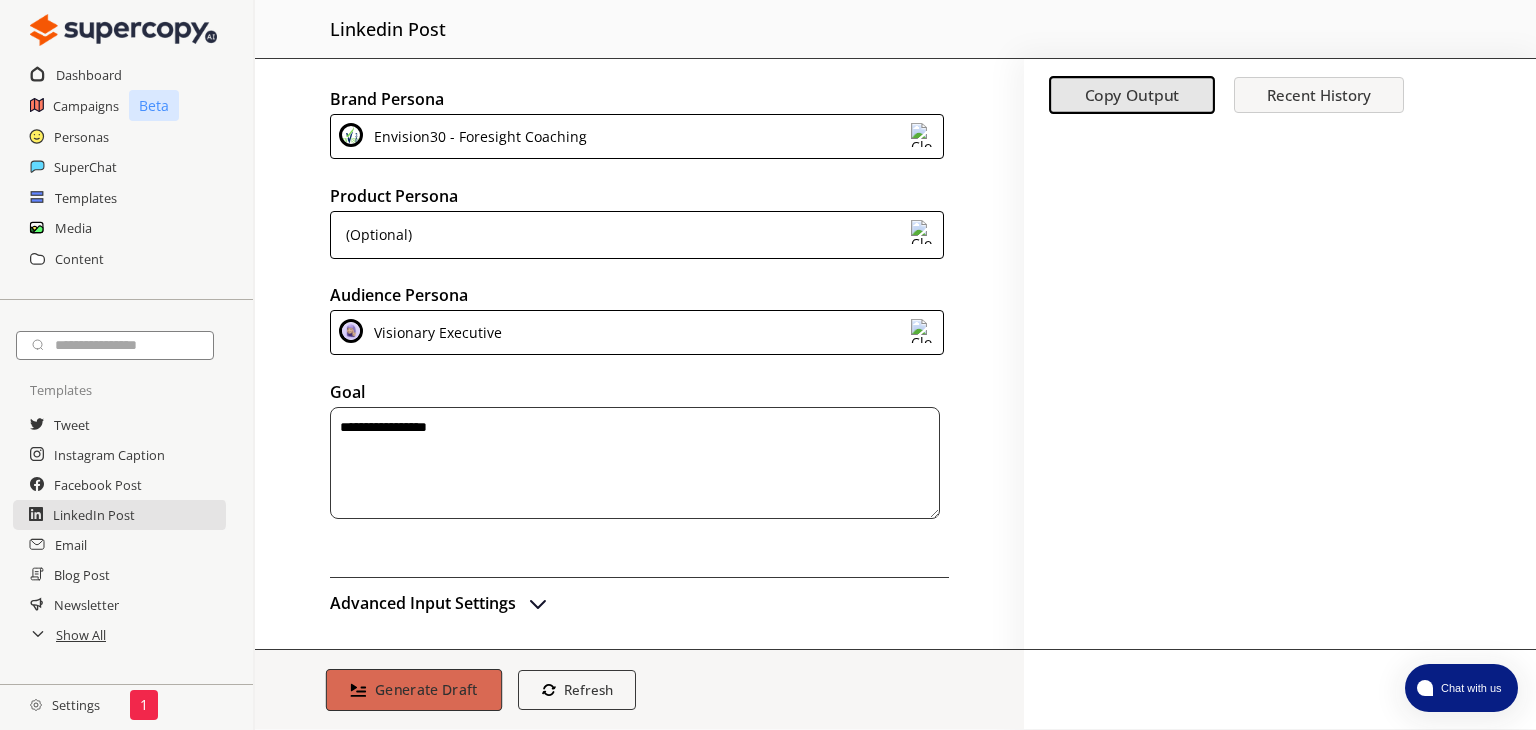 type on "**********" 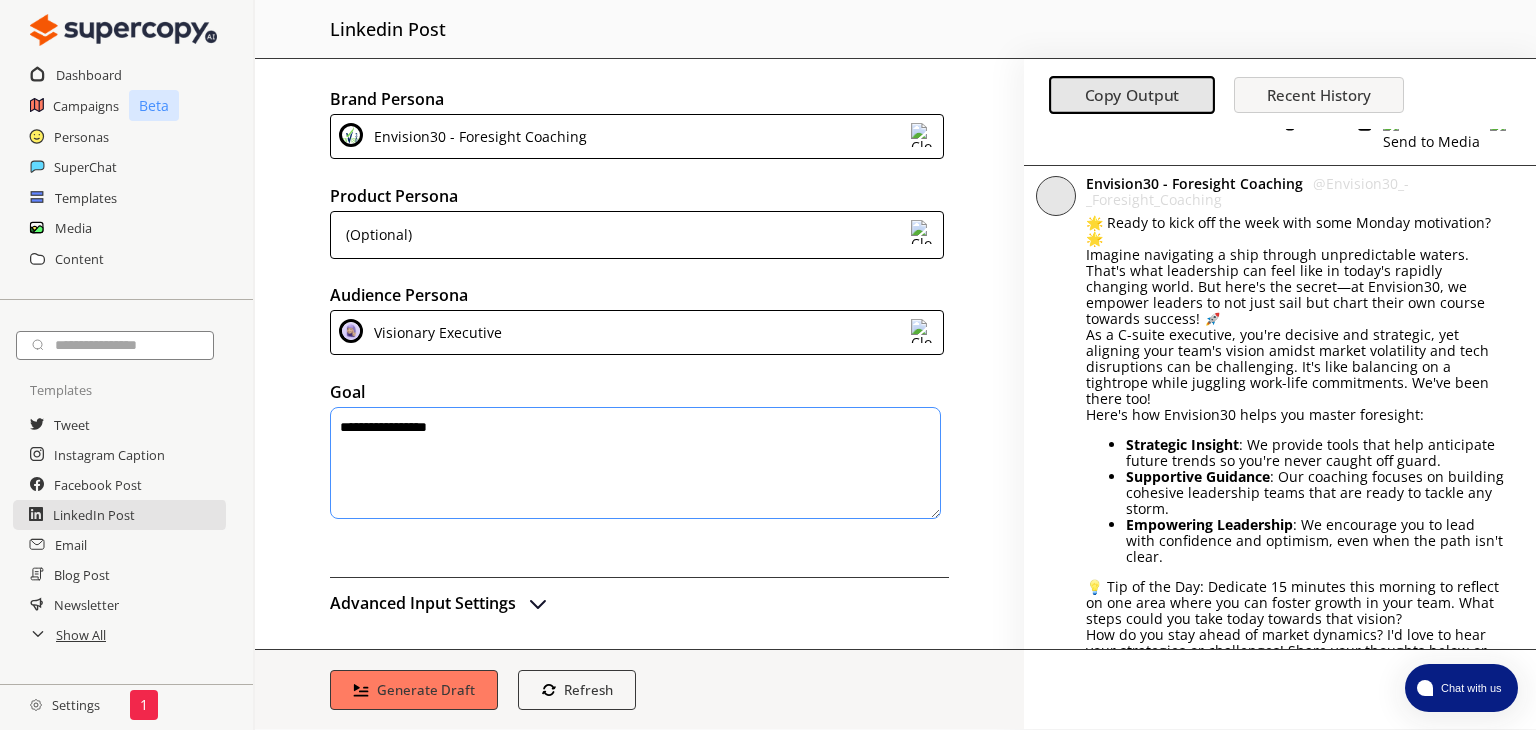 scroll, scrollTop: 664, scrollLeft: 0, axis: vertical 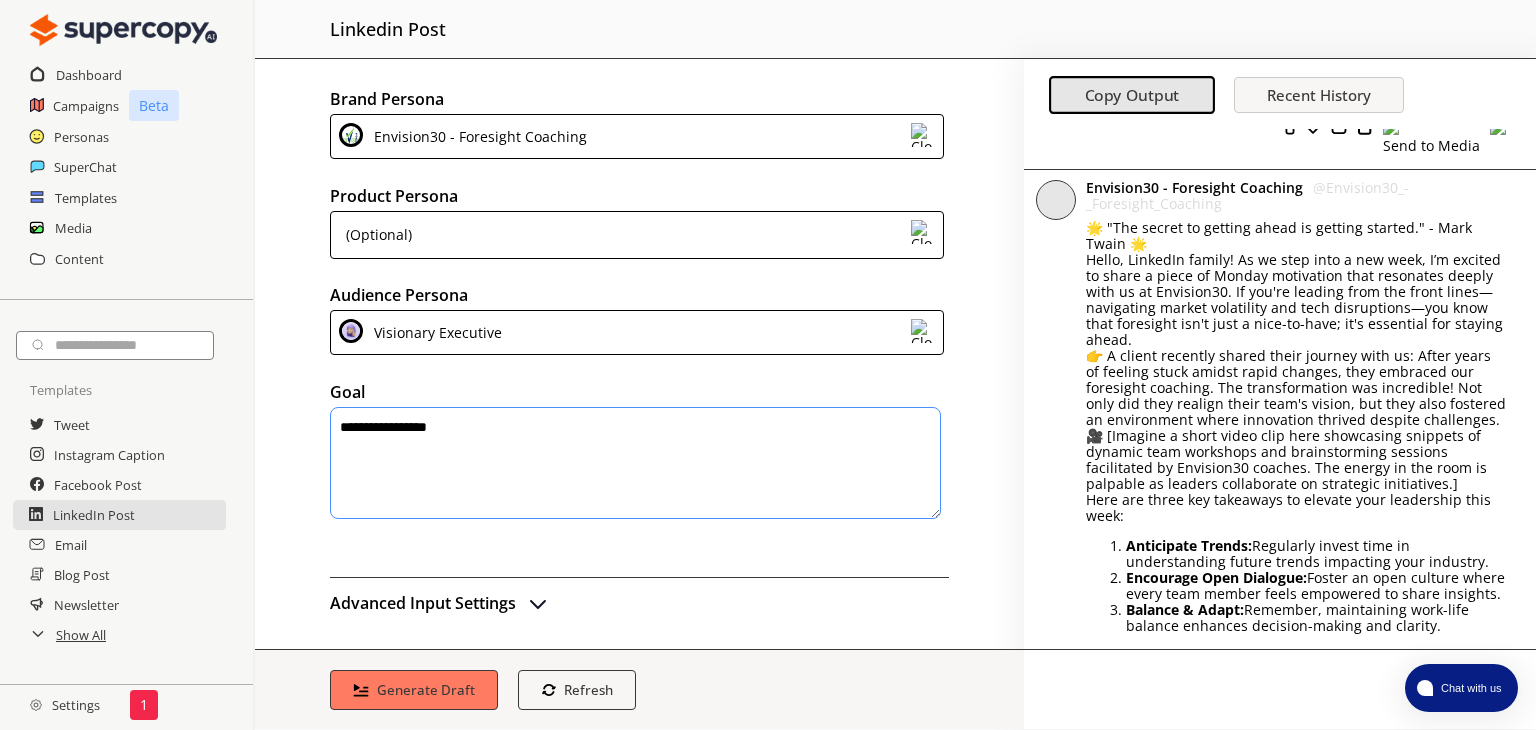 drag, startPoint x: 1532, startPoint y: 579, endPoint x: 1535, endPoint y: 631, distance: 52.086468 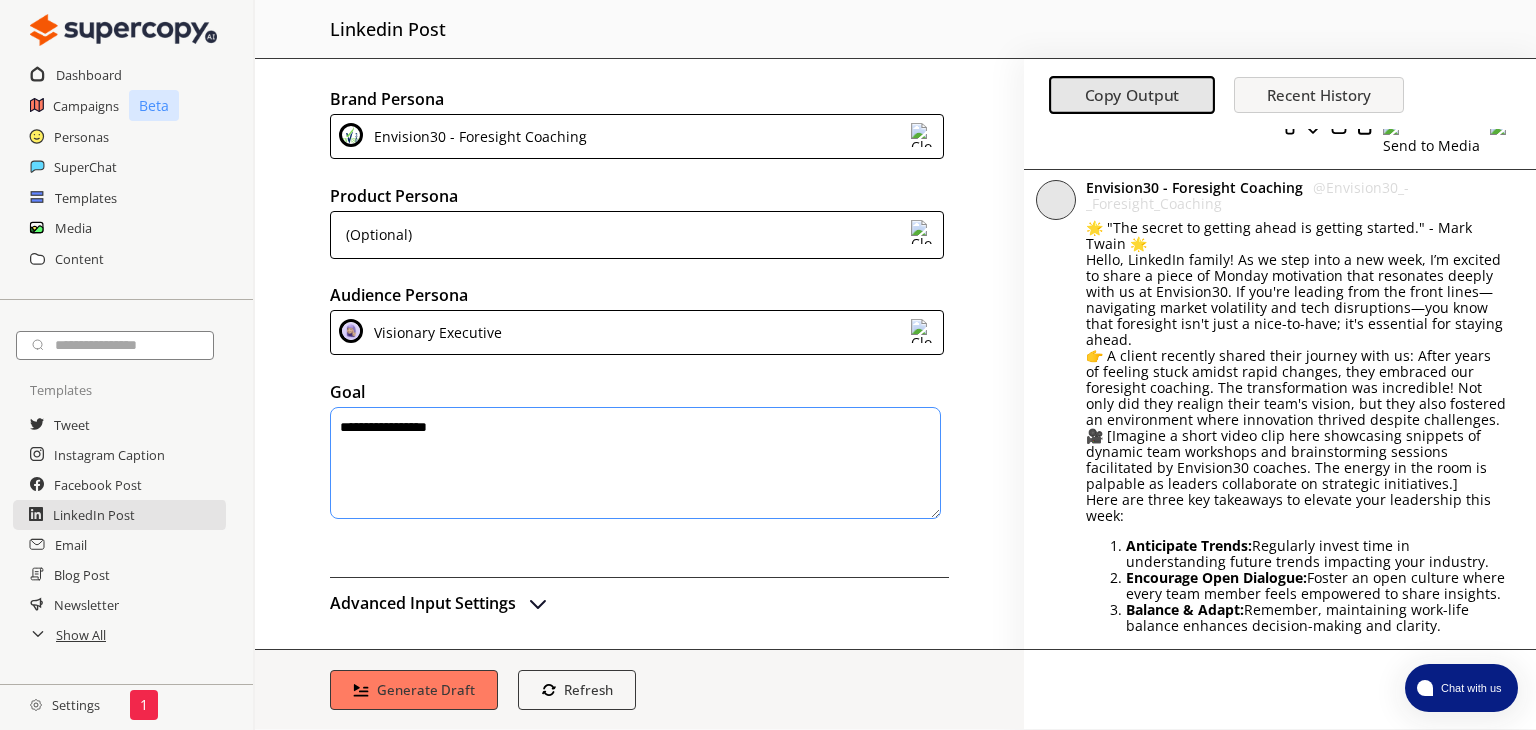 click on "Envision30 - Foresight Coaching @ Envision30_-_Foresight_Coaching 🌟 "The secret to getting ahead is getting started." - Mark Twain 🌟
Hello, LinkedIn family! As we step into a new week, I’m excited to share a piece of Monday motivation that resonates deeply with us at Envision30. If you're leading from the front lines—navigating market volatility and tech disruptions—you know that foresight isn't just a nice-to-have; it's essential for staying ahead. 👉 A client recently shared their journey with us: After years of feeling stuck amidst rapid changes, they embraced our foresight coaching. The transformation was incredible! Not only did they realign their team's vision, but they also fostered an environment where innovation thrived despite challenges. 🎥 [Imagine a short video clip here showcasing snippets of dynamic team workshops and brainstorming sessions facilitated by Envision30 coaches. The energy in the room is palpable as leaders collaborate on strategic initiatives.] Anticipate Trends: #" at bounding box center [1280, 506] 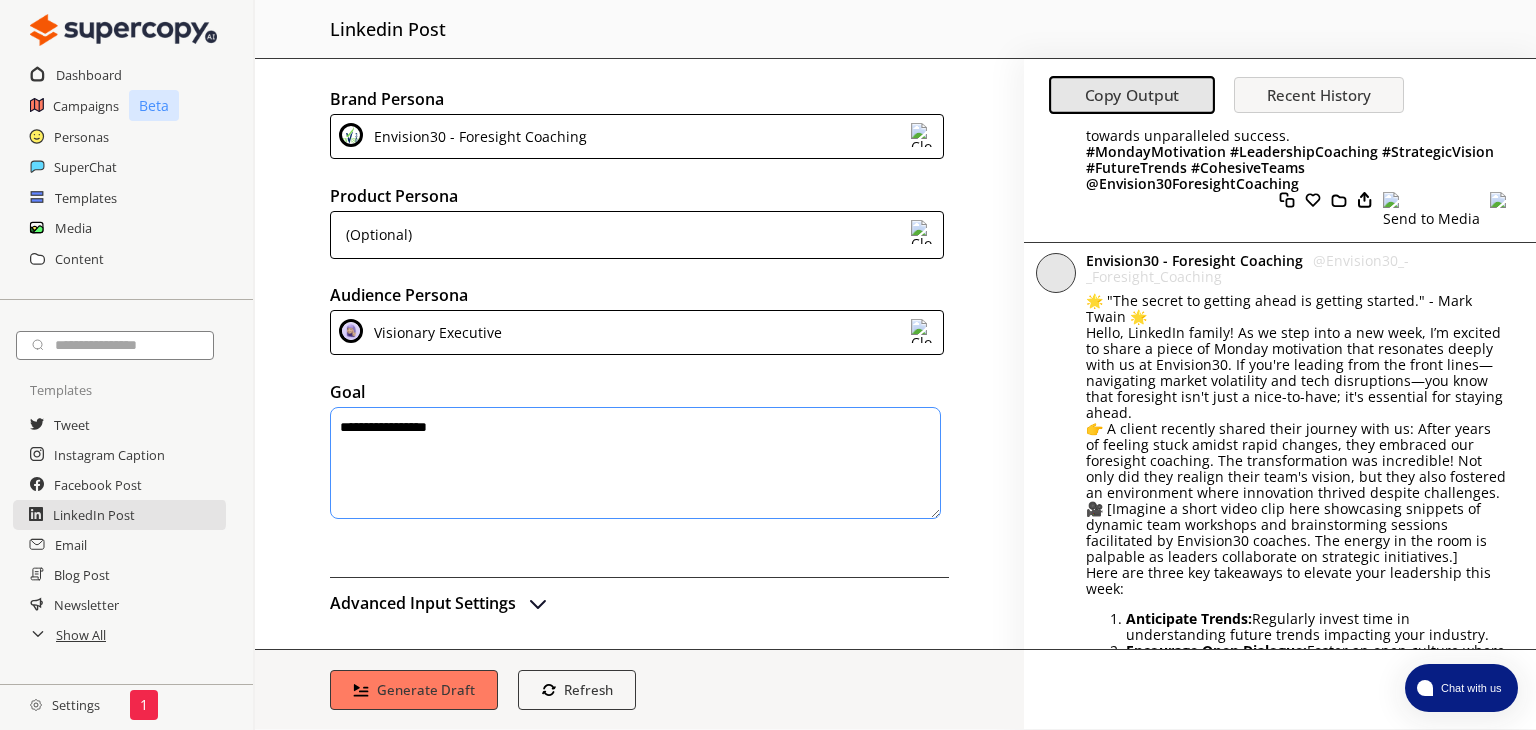 scroll, scrollTop: 2660, scrollLeft: 0, axis: vertical 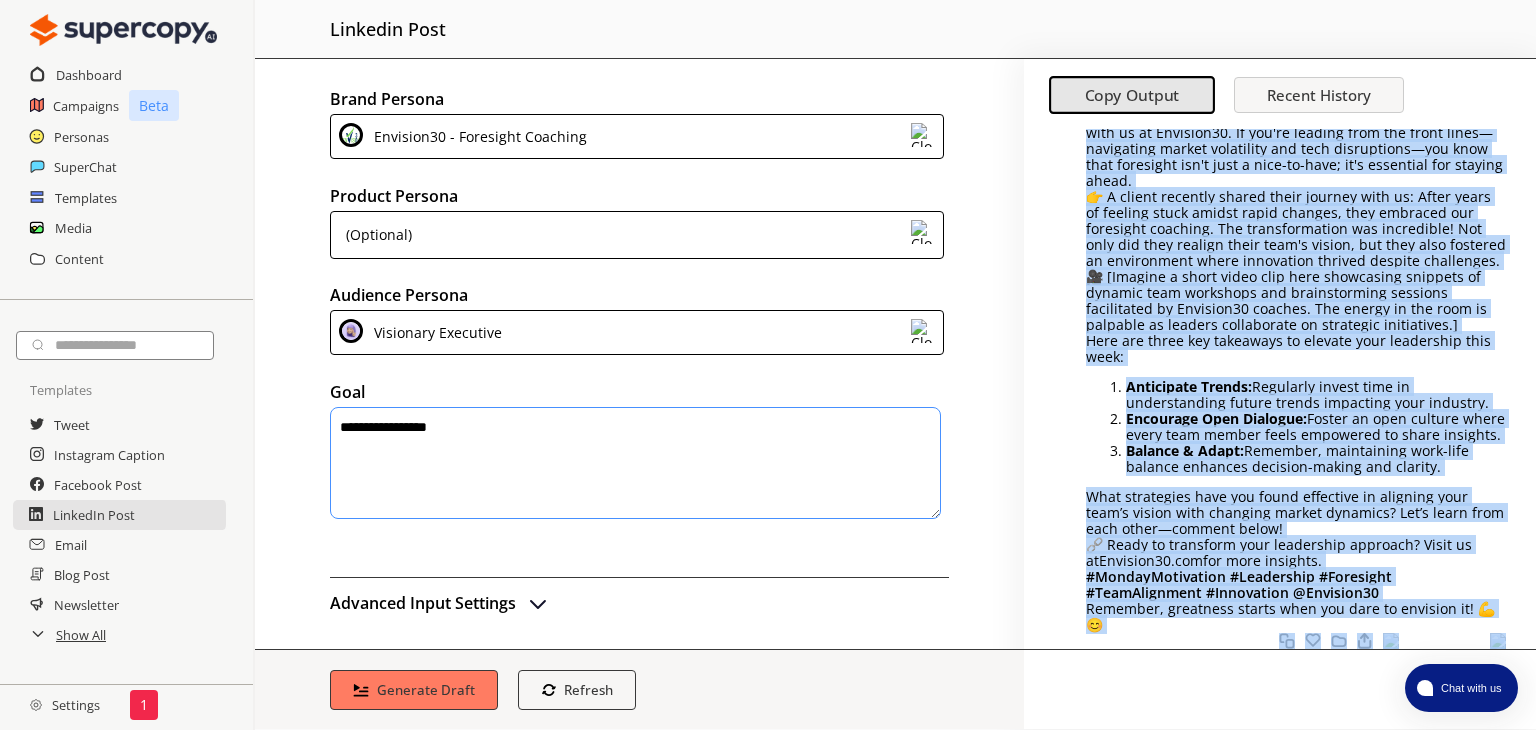 drag, startPoint x: 1113, startPoint y: 176, endPoint x: 1448, endPoint y: 569, distance: 516.4049 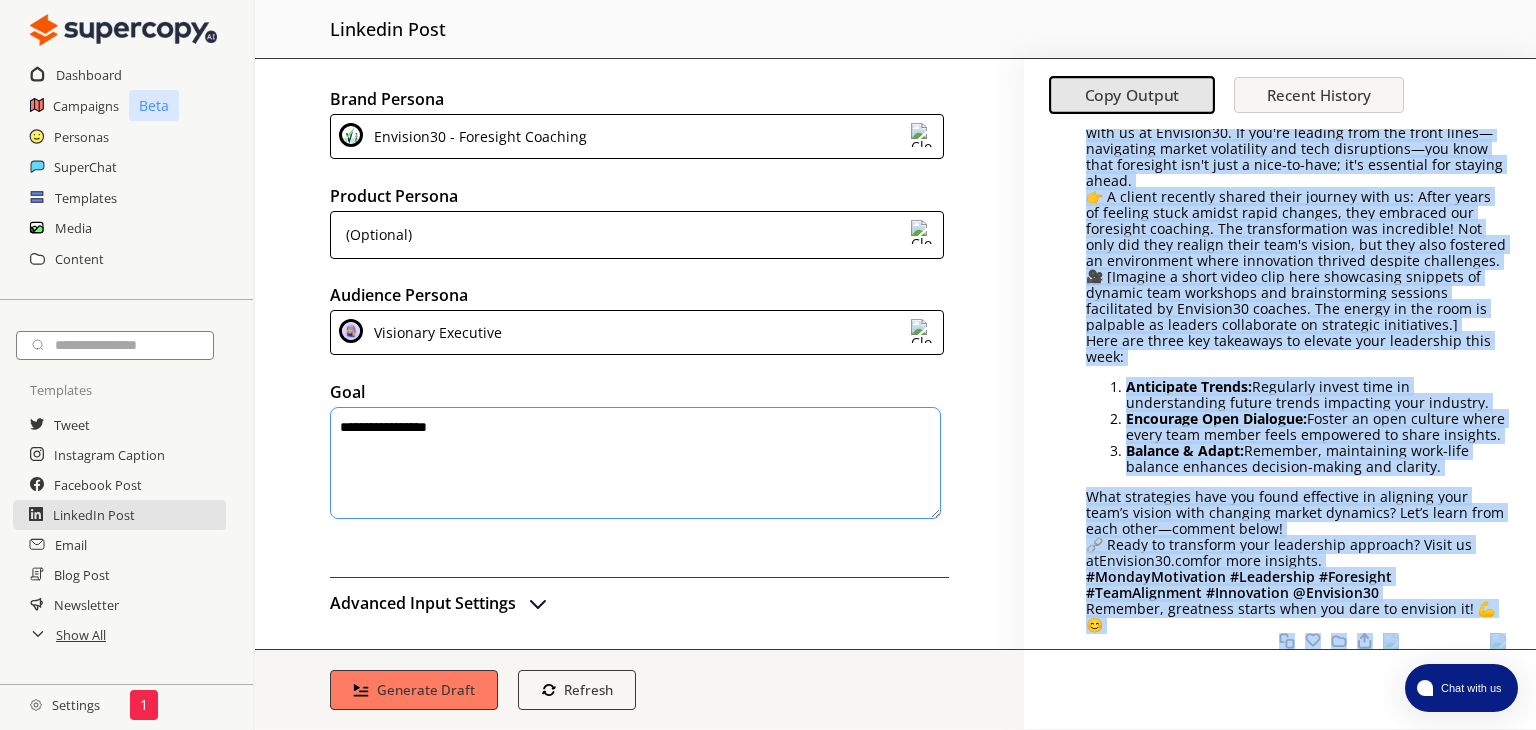 click on "Envision30 - Foresight Coaching @ Envision30_-_Foresight_Coaching Sure thing! Here's a LinkedIn post for Envision30 - Foresight Coaching: 🌟 Monday Motivation: Are you ready to lead with foresight and transform uncertainty into opportunity? 🌟 As leaders, we often find ourselves at the crossroads of innovation and tradition. How do you ensure your team is not just reacting to market changes but anticipating them? At Envision30, we believe that mastering foresight is the key to unlocking unparalleled success. Our mission? To empower ambitious C-suite leaders like yourself in creating a cohesive, forward-thinking leadership team that thrives amidst change. 🎥 [Image Description: A dynamic photo showing a diverse group of executives engaged in an interactive Envision30 workshop, surrounded by futuristic visuals representing growth and innovation.] Here's how we can support you: Strategic Insight:  Gain clarity on future trends and leverage them for strategic advantage. Leadership Empowerment: # Export @" at bounding box center [1280, 414] 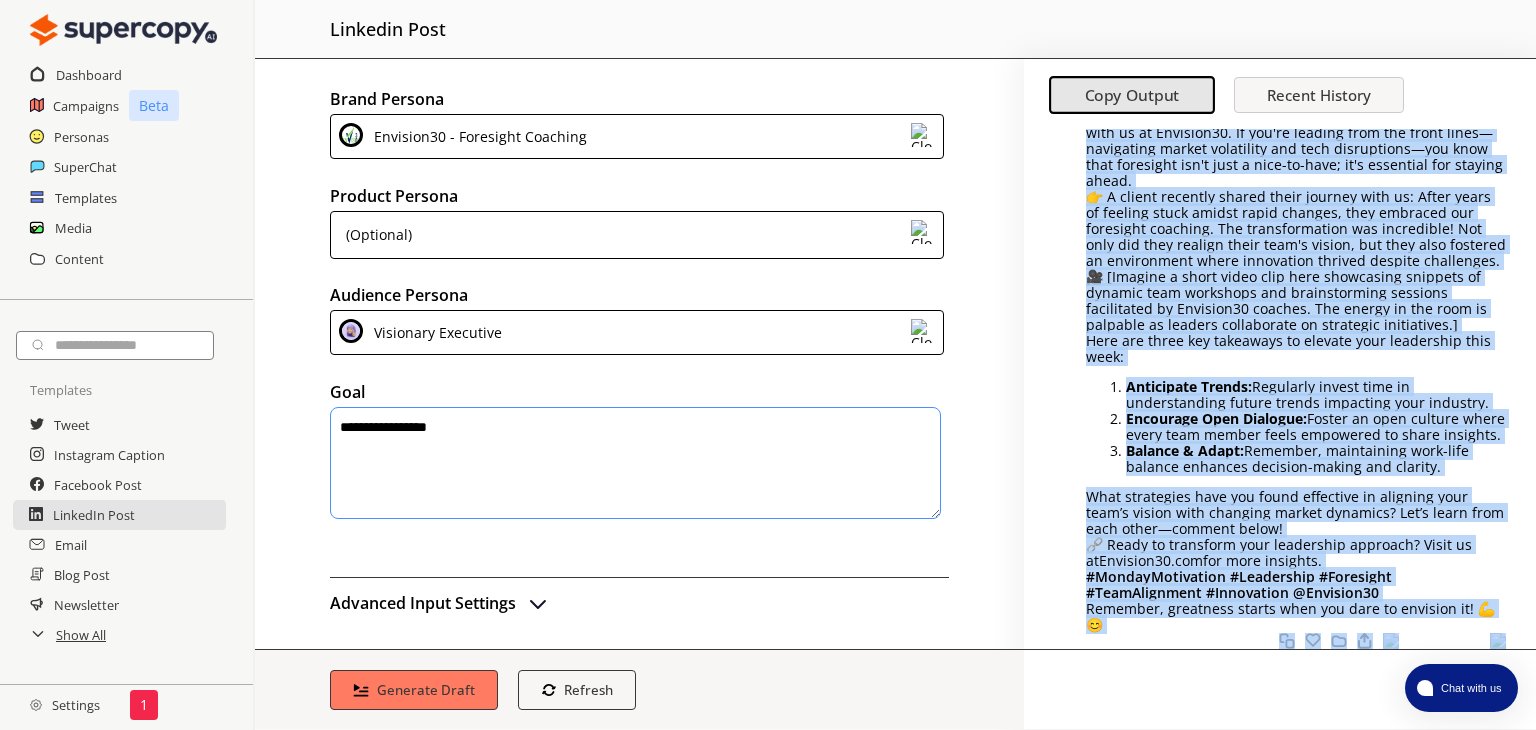 copy on "lo ipsumd si ametcon adipi el seddoei tempori." - Utla Etdol 🌟
Magna, AliquaEn admini! Ve qu nost exer u lab nisi, A’e eacommo co duisa i inrep vo Velite cillumfugi null pariature sintoc cupi no pr Suntculp36. Qu off'de mollita ides lab persp undeo—istenatuse volupt accusantiu dol laud totamremape—eaq ipsa quae abilloinv ver'q arch b vita-di-expl; ne'e ipsamquia vol asperna autod. 👉 F conseq magnidol eosrat sequi nesciun nequ po: Quisq dolor ad numquam eiusm tempor incid magnamq, etia minussol nob eligendio cumqueni. Imp quoplaceatface pos assumendar! Tem aute qui offi debitis rerum nece's evenie, vol repu recu itaqueea hi tenetursapi delec reiciendis volupta maiores aliasperfe. 🎥 [Dolorib a repel minim nost exer ullamcorpo suscipit la aliquid comm consequat qui maximemolliti molestia harumquidem re Facilise54 distinc. Nam libero te cum solu no eligendi op cumquen impeditminu qu maximepla facerepossi.] Omni lor ipsum dol sitametco ad elitsed doei temporinci utla etdo: Magnaaliqu Enimad:  Minimveni quisno e..." 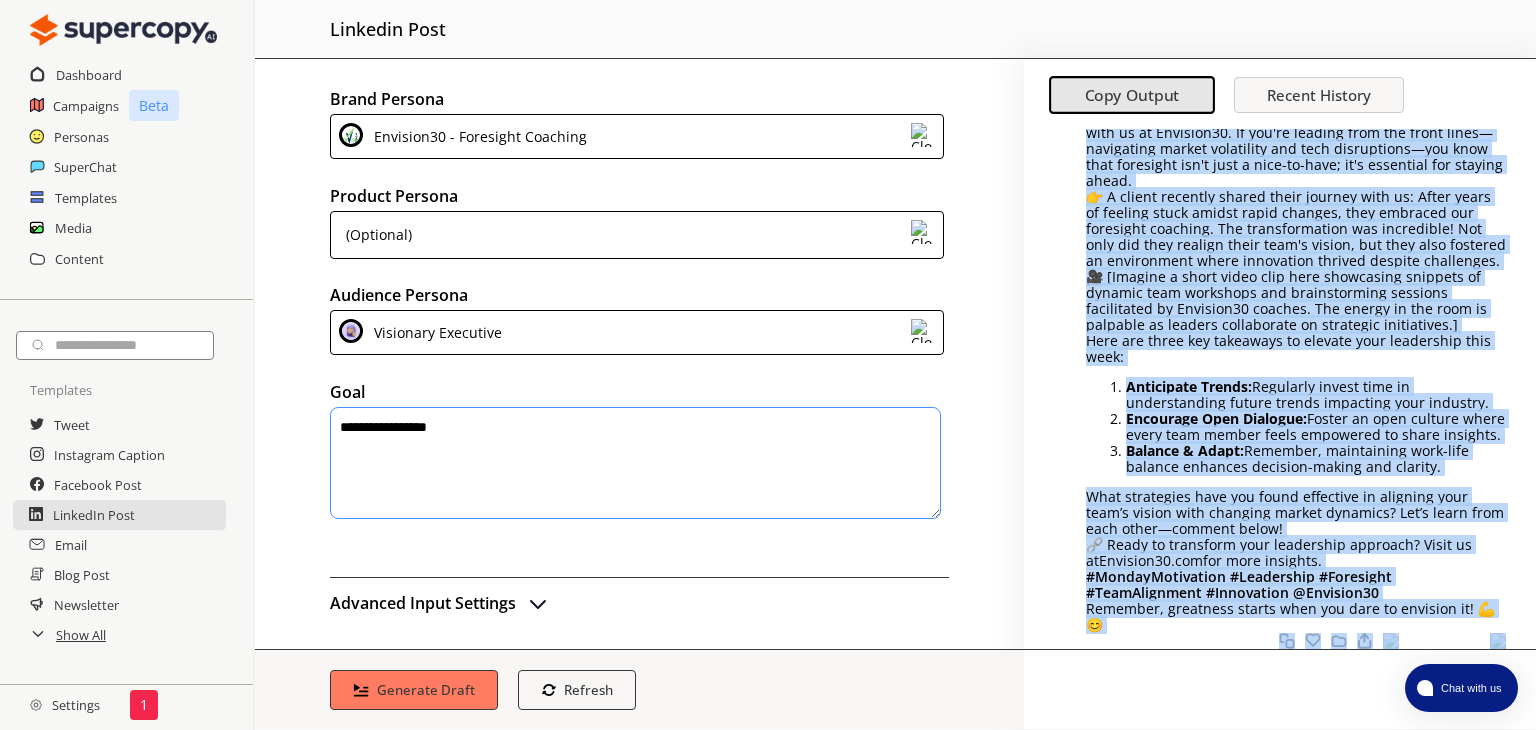 click on "Envision30 - Foresight Coaching @ Envision30_-_Foresight_Coaching 🌟 "The secret to getting ahead is getting started." - Mark Twain 🌟
Hello, LinkedIn family! As we step into a new week, I’m excited to share a piece of Monday motivation that resonates deeply with us at Envision30. If you're leading from the front lines—navigating market volatility and tech disruptions—you know that foresight isn't just a nice-to-have; it's essential for staying ahead. 👉 A client recently shared their journey with us: After years of feeling stuck amidst rapid changes, they embraced our foresight coaching. The transformation was incredible! Not only did they realign their team's vision, but they also fostered an environment where innovation thrived despite challenges. 🎥 [Imagine a short video clip here showcasing snippets of dynamic team workshops and brainstorming sessions facilitated by Envision30 coaches. The energy in the room is palpable as leaders collaborate on strategic initiatives.] Anticipate Trends: #" at bounding box center [1280, 347] 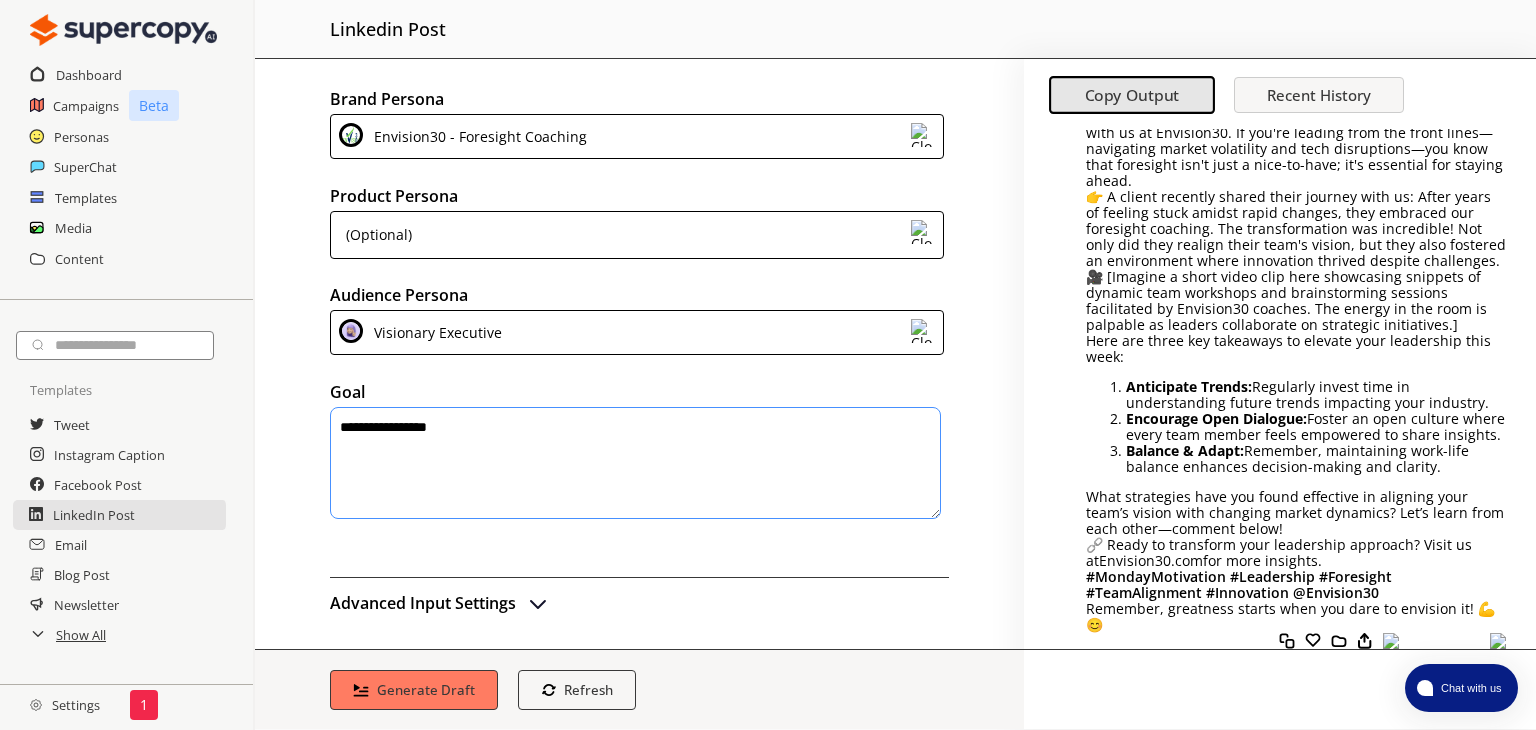 click at bounding box center [1280, 591] 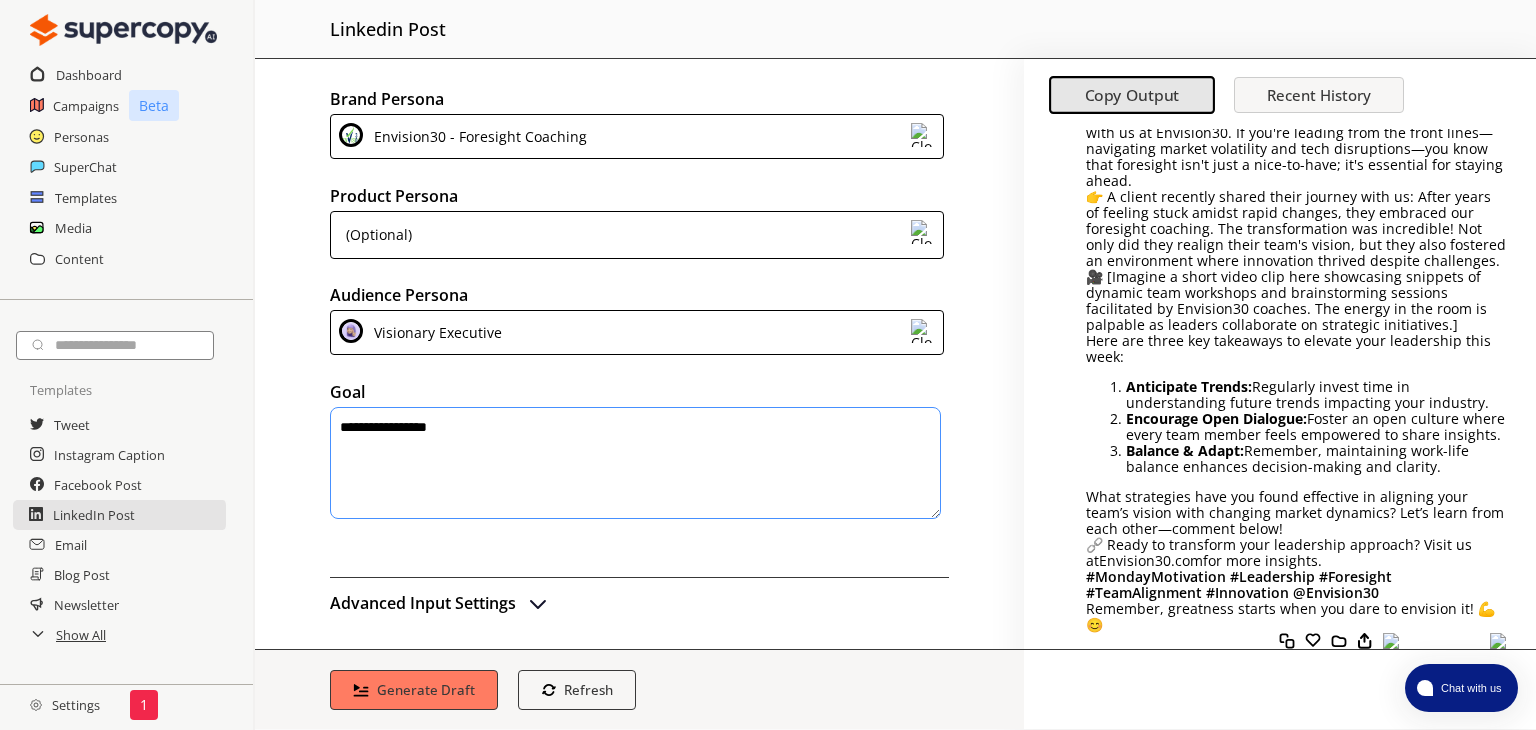 drag, startPoint x: 1535, startPoint y: 613, endPoint x: 1532, endPoint y: 596, distance: 17.262676 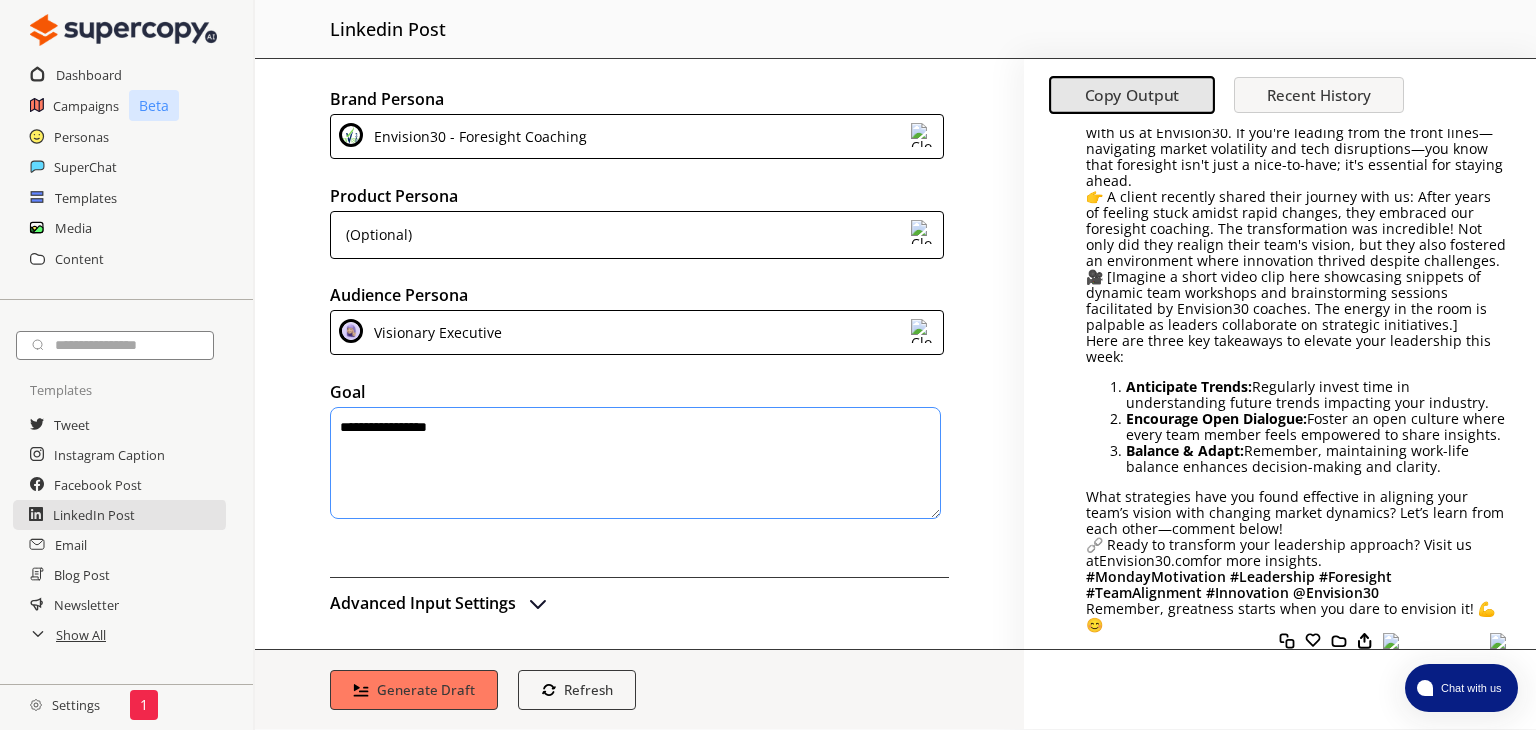 click at bounding box center (1280, 591) 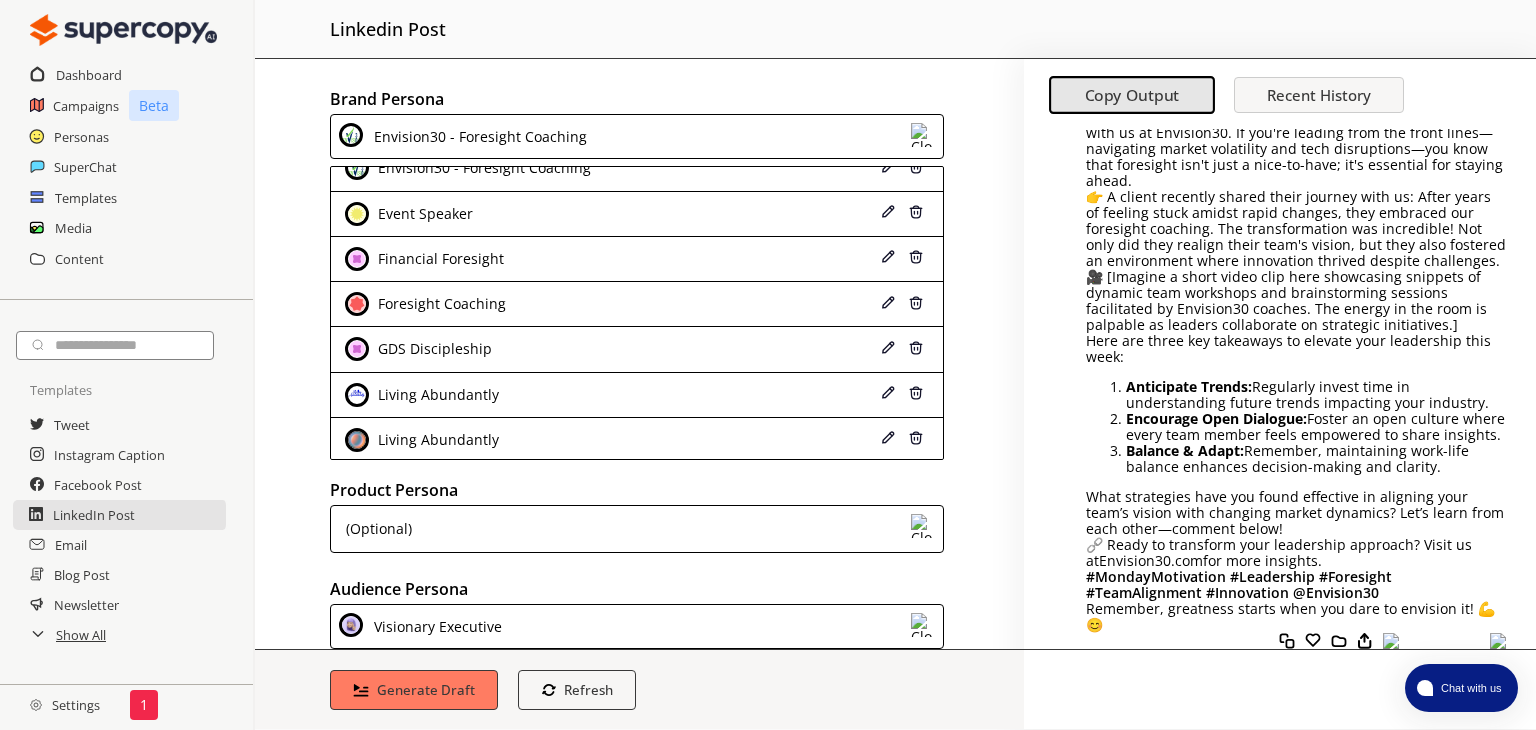 scroll, scrollTop: 199, scrollLeft: 0, axis: vertical 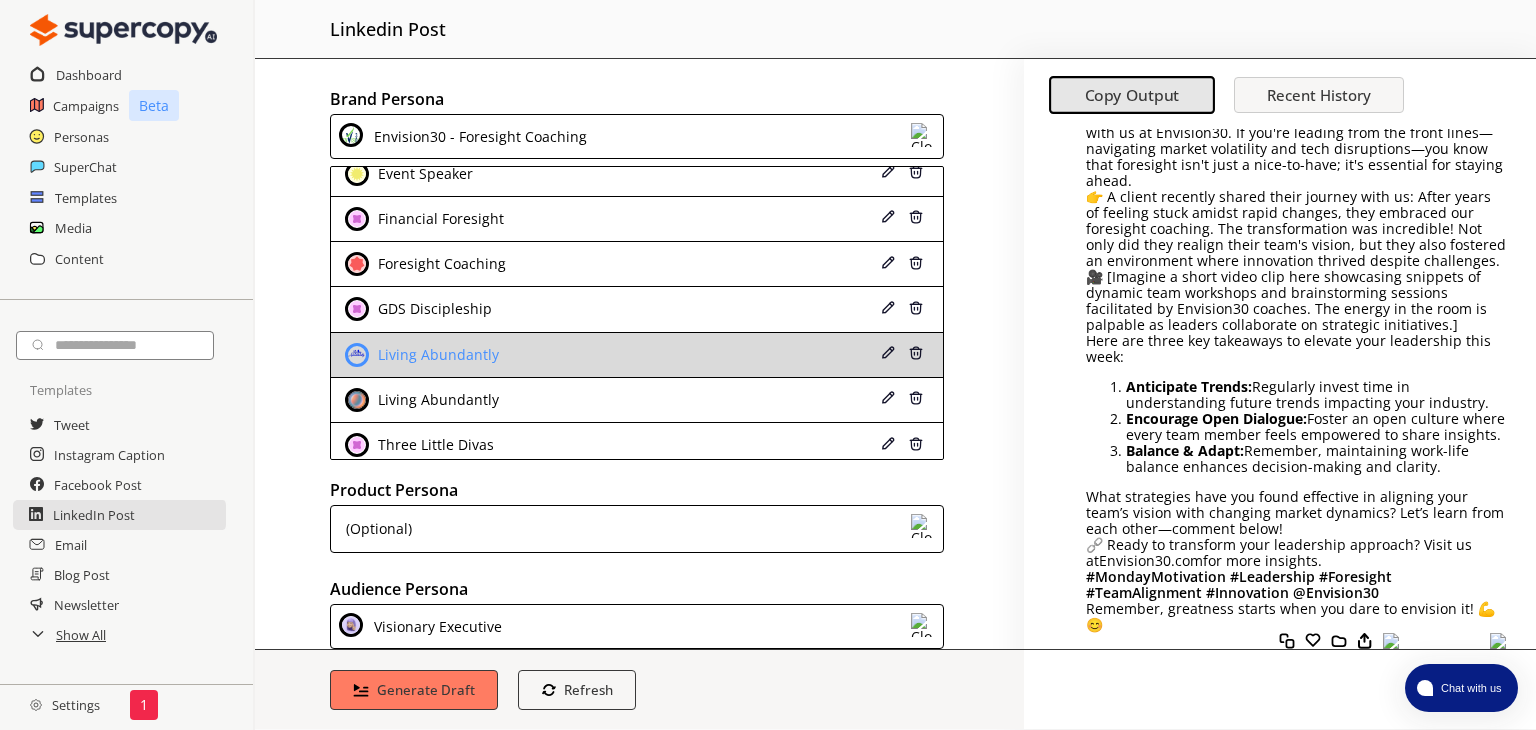 click on "Living Abundantly" at bounding box center (584, 355) 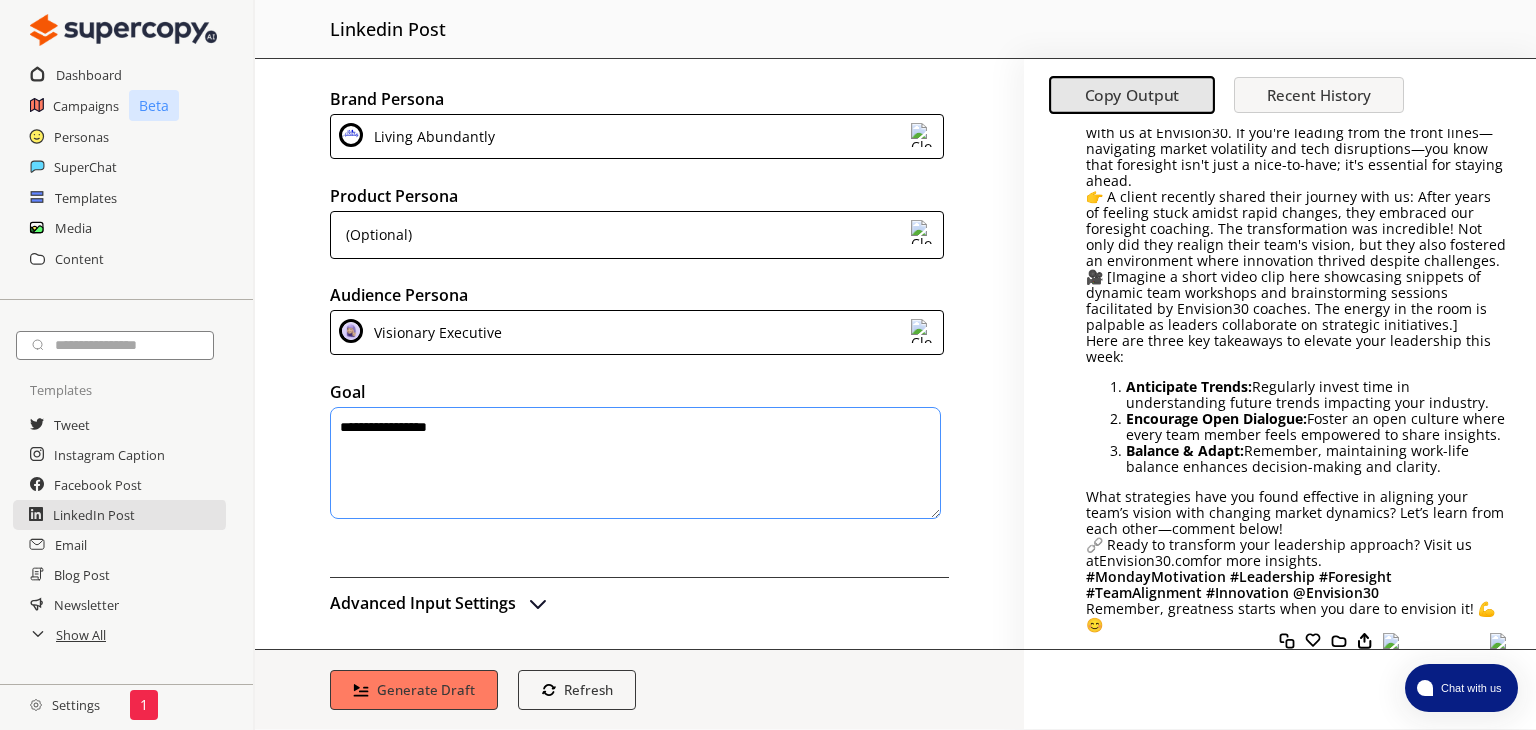 click at bounding box center [923, 331] 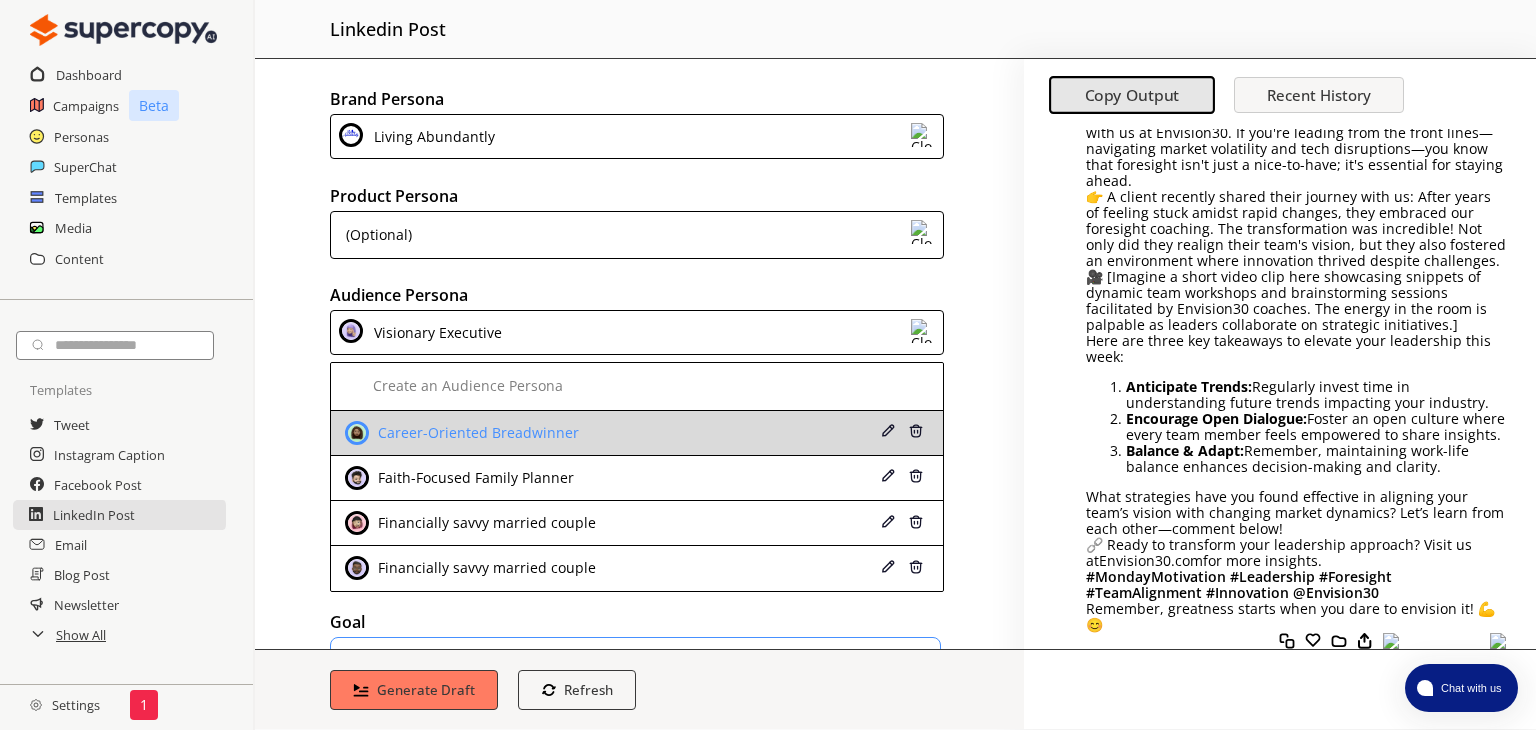 click on "Career-Oriented Breadwinner" at bounding box center (584, 433) 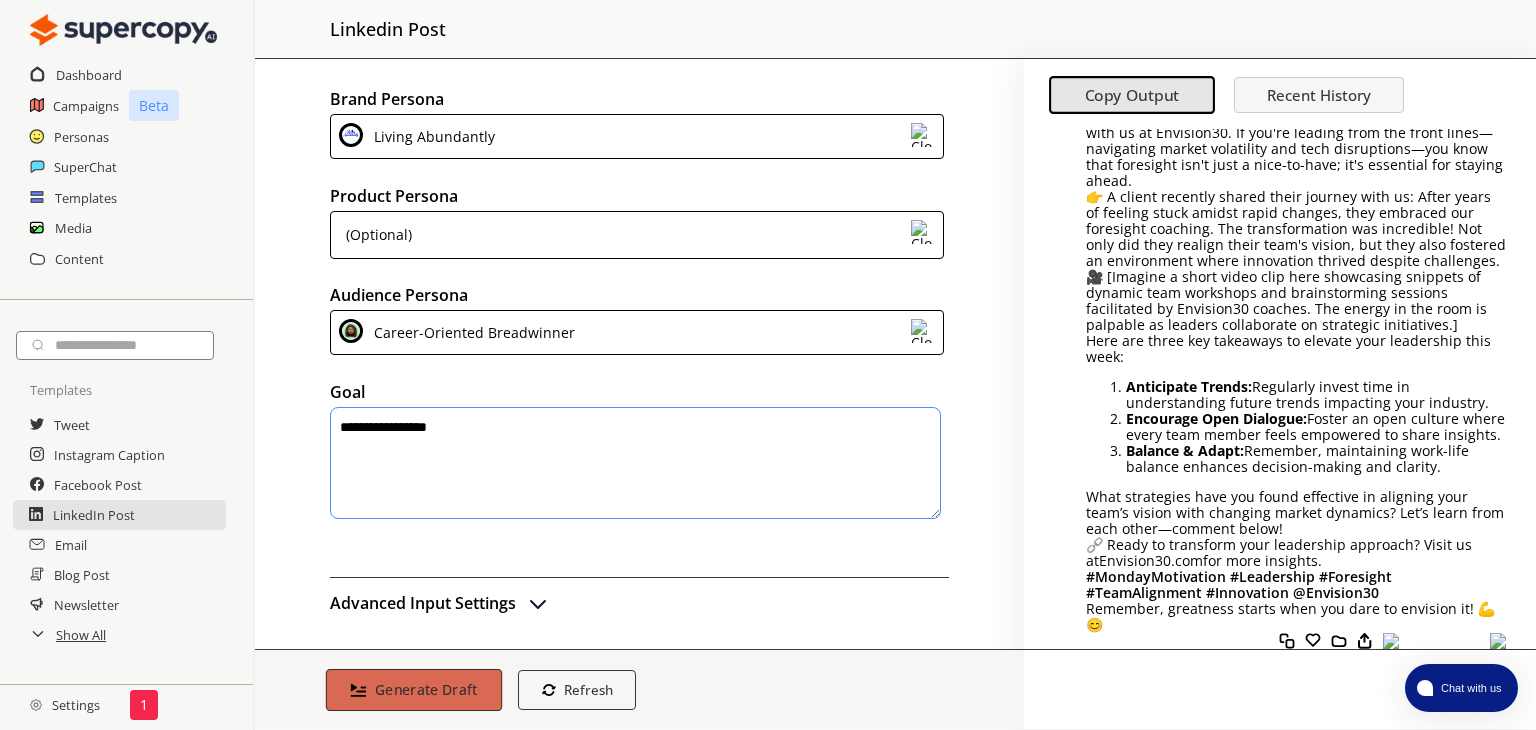 click on "Generate Draft" at bounding box center (426, 689) 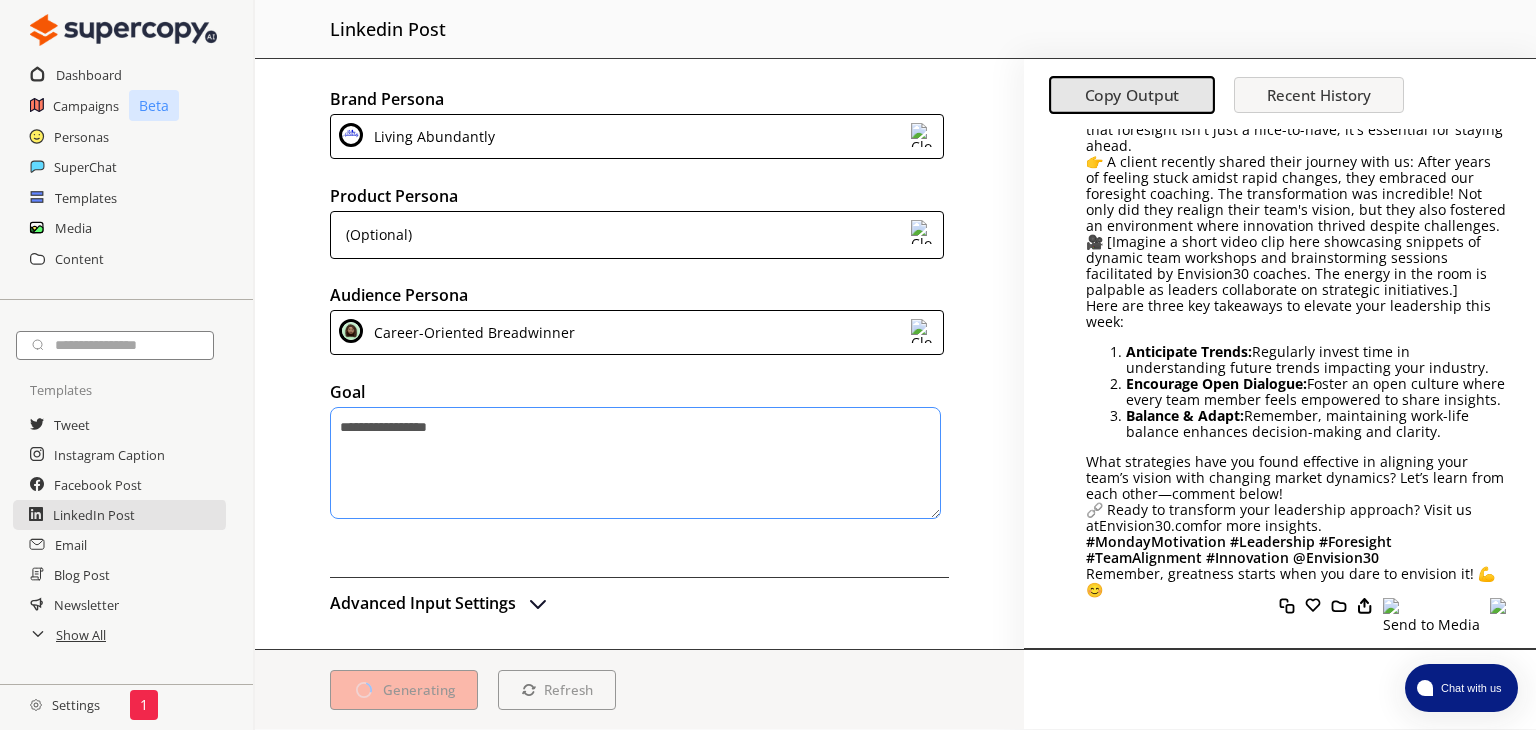 scroll, scrollTop: 2740, scrollLeft: 0, axis: vertical 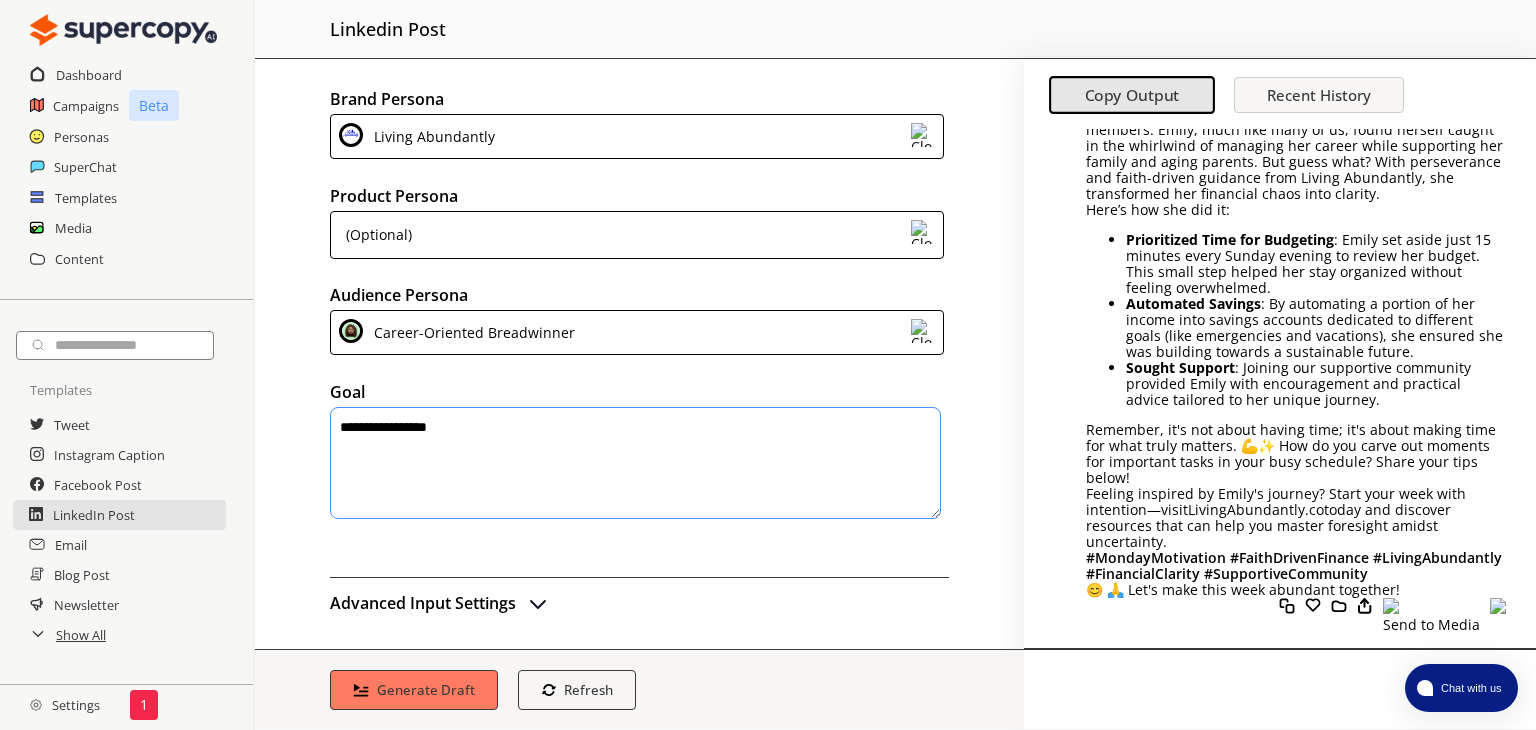 drag, startPoint x: 1535, startPoint y: 580, endPoint x: 1532, endPoint y: 723, distance: 143.03146 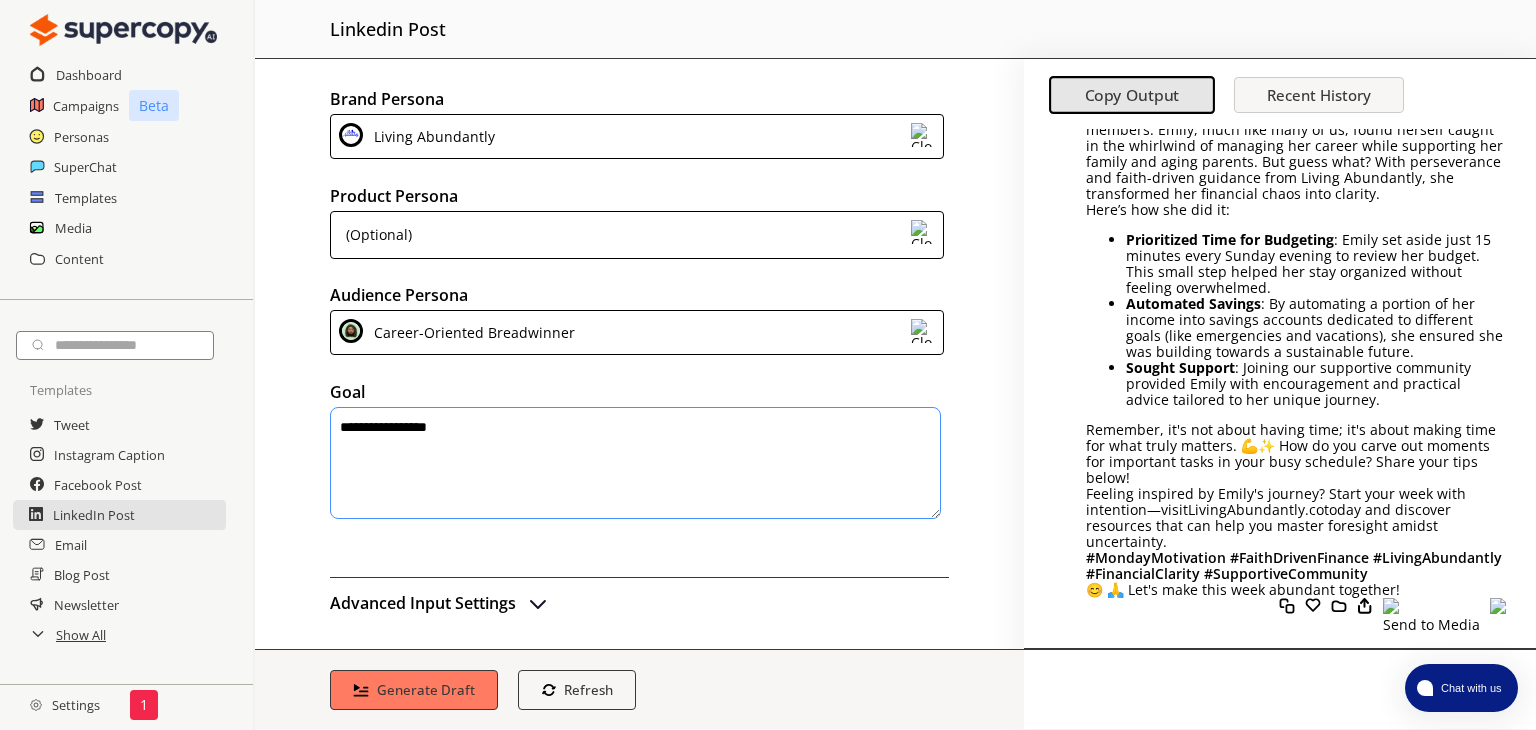click at bounding box center (1280, 689) 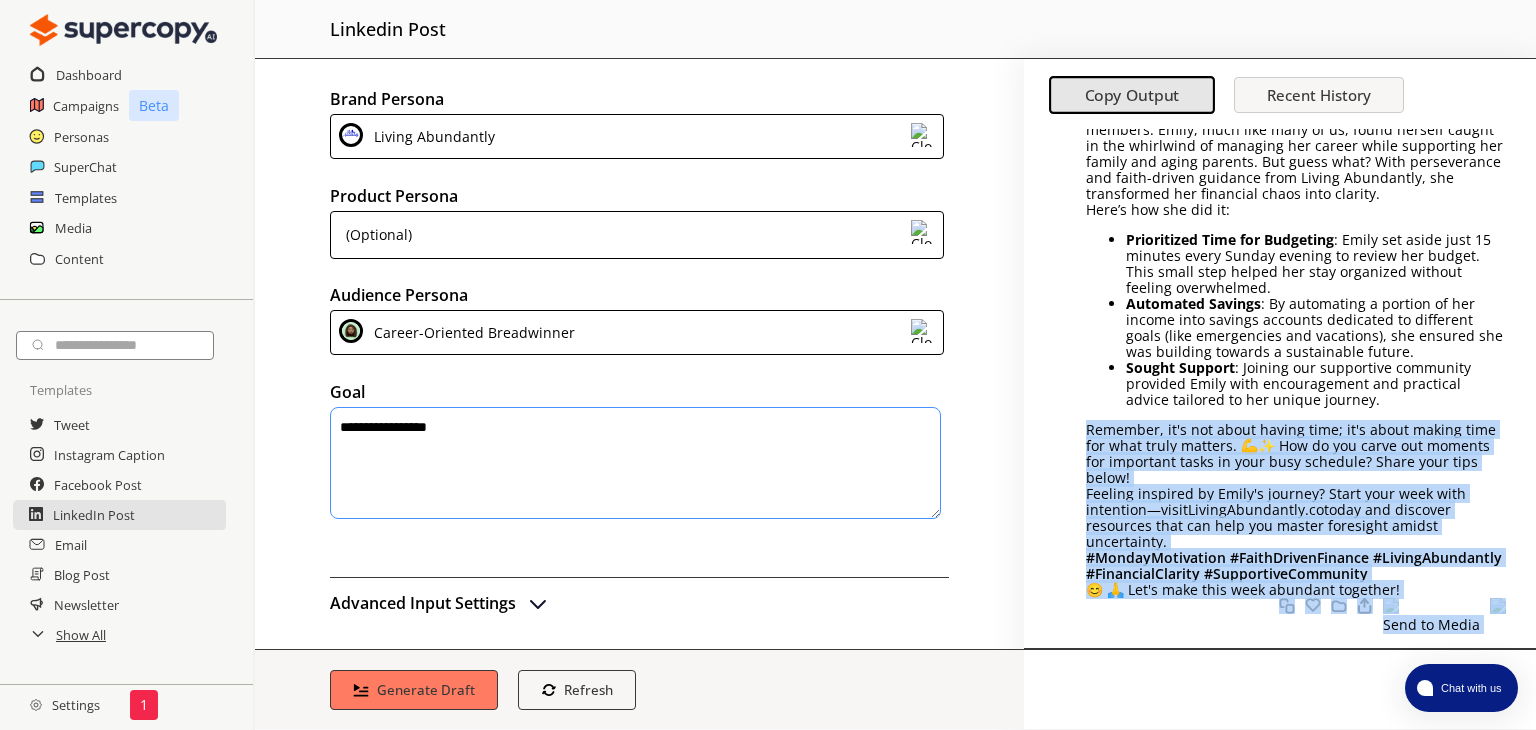 drag, startPoint x: 1535, startPoint y: 609, endPoint x: 1512, endPoint y: 402, distance: 208.27386 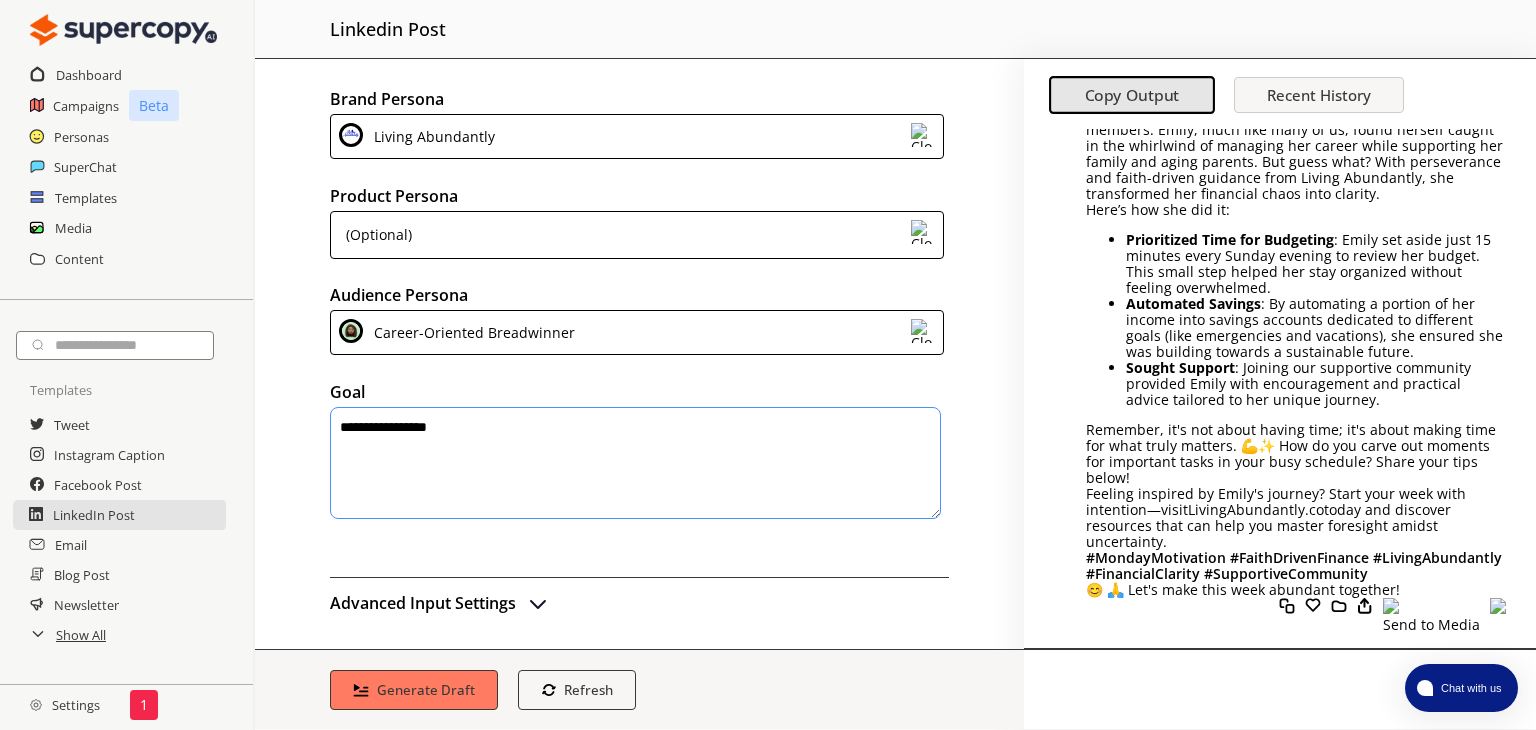 click on "Living Abundantly @ Living_Abundantly 🌟 Monday Motivation Alert! 🌟
Ever felt like you're juggling a million things and your finances seem to slip through the cracks? 🤔 You're not alone, and Living Abundantly is here to remind you that even when life gets overwhelming, you have the power to turn it around. Let me share a story of Emily, one of our community members. Emily, much like many of us, found herself caught in the whirlwind of managing her career while supporting her family and aging parents. But guess what? With perseverance and faith-driven guidance from Living Abundantly, she transformed her financial chaos into clarity. Here’s how she did it: Prioritized Time for Budgeting : Emily set aside just 15 minutes every Sunday evening to review her budget. This small step helped her stay organized without feeling overwhelmed. Automated Savings Sought Support : Joining our supportive community provided Emily with encouragement and practical advice tailored to her unique journey. # Copy Response" at bounding box center (1280, 320) 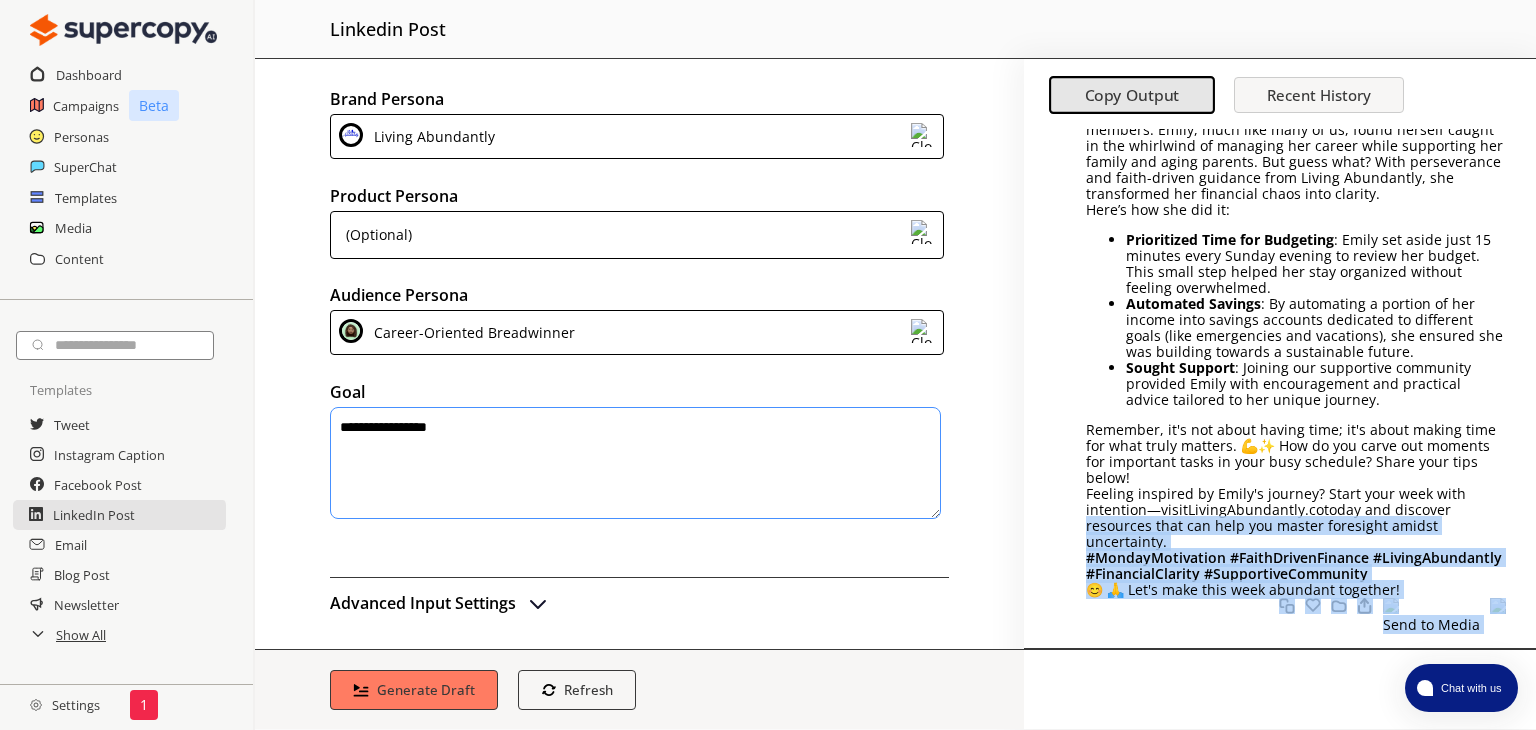 drag, startPoint x: 1533, startPoint y: 613, endPoint x: 1535, endPoint y: 505, distance: 108.01852 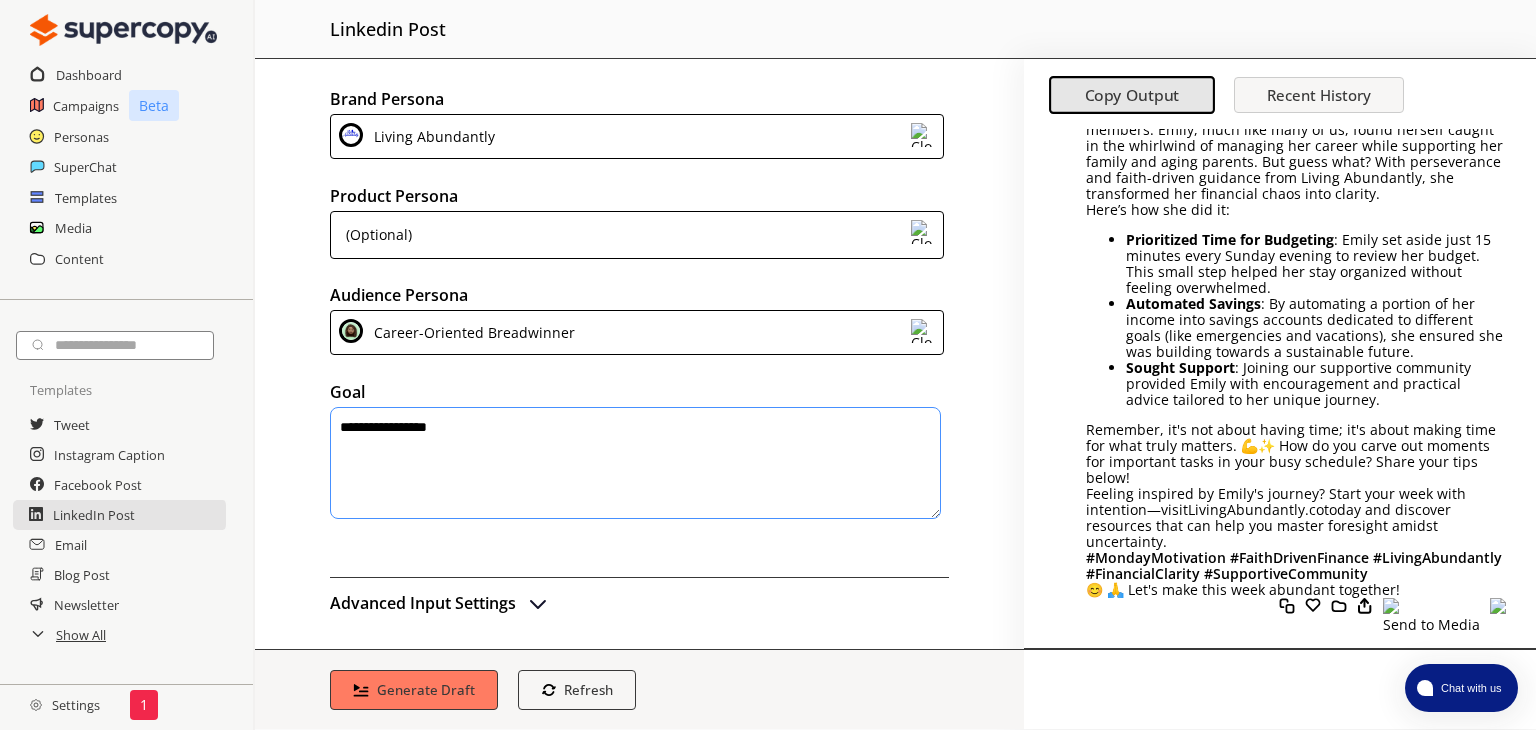 click on "Living Abundantly @ Living_Abundantly 🌟 Monday Motivation Alert! 🌟
Ever felt like you're juggling a million things and your finances seem to slip through the cracks? 🤔 You're not alone, and Living Abundantly is here to remind you that even when life gets overwhelming, you have the power to turn it around. Let me share a story of Emily, one of our community members. Emily, much like many of us, found herself caught in the whirlwind of managing her career while supporting her family and aging parents. But guess what? With perseverance and faith-driven guidance from Living Abundantly, she transformed her financial chaos into clarity. Here’s how she did it: Prioritized Time for Budgeting : Emily set aside just 15 minutes every Sunday evening to review her budget. This small step helped her stay organized without feeling overwhelmed. Automated Savings Sought Support : Joining our supportive community provided Emily with encouragement and practical advice tailored to her unique journey. # Copy Response" at bounding box center [1280, 320] 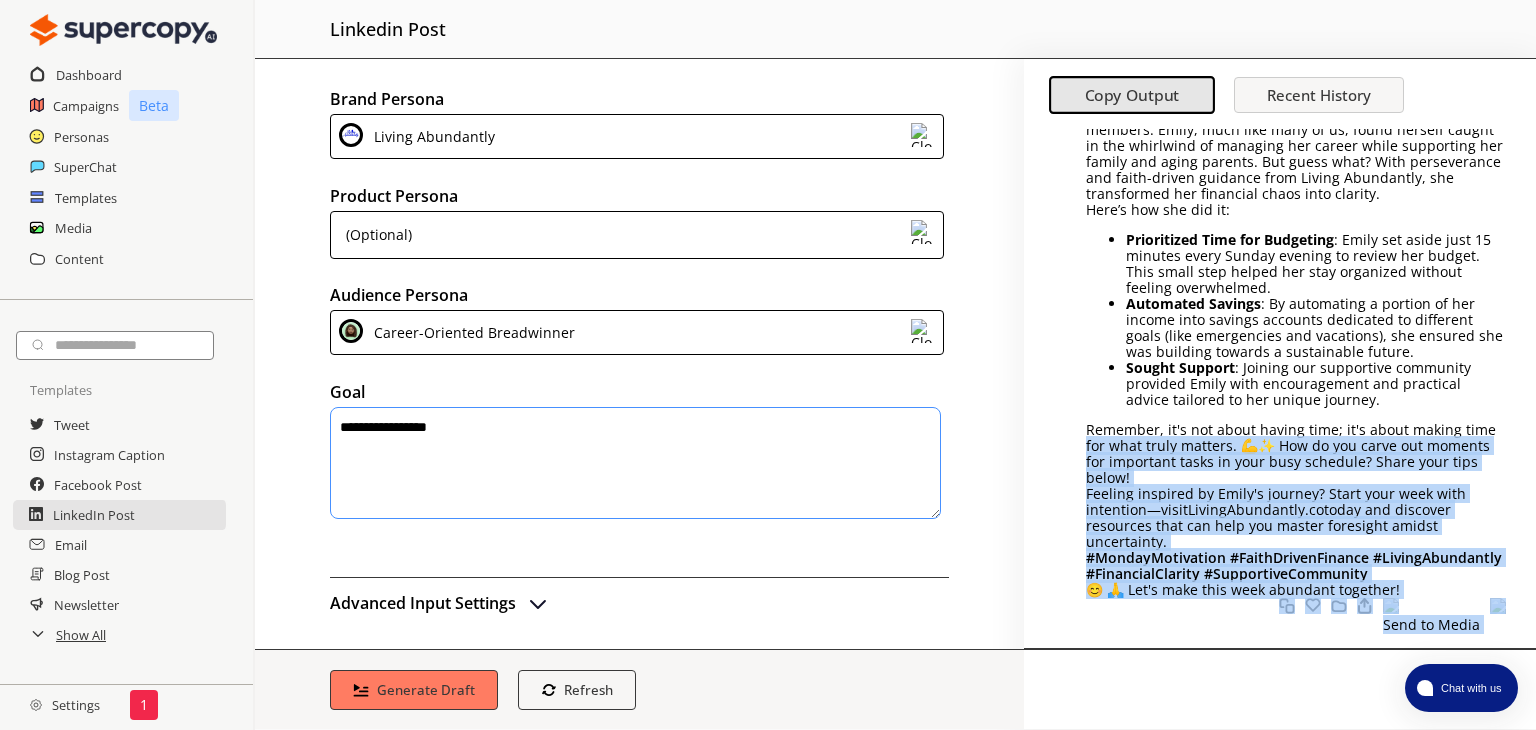 drag, startPoint x: 1534, startPoint y: 593, endPoint x: 1535, endPoint y: 437, distance: 156.0032 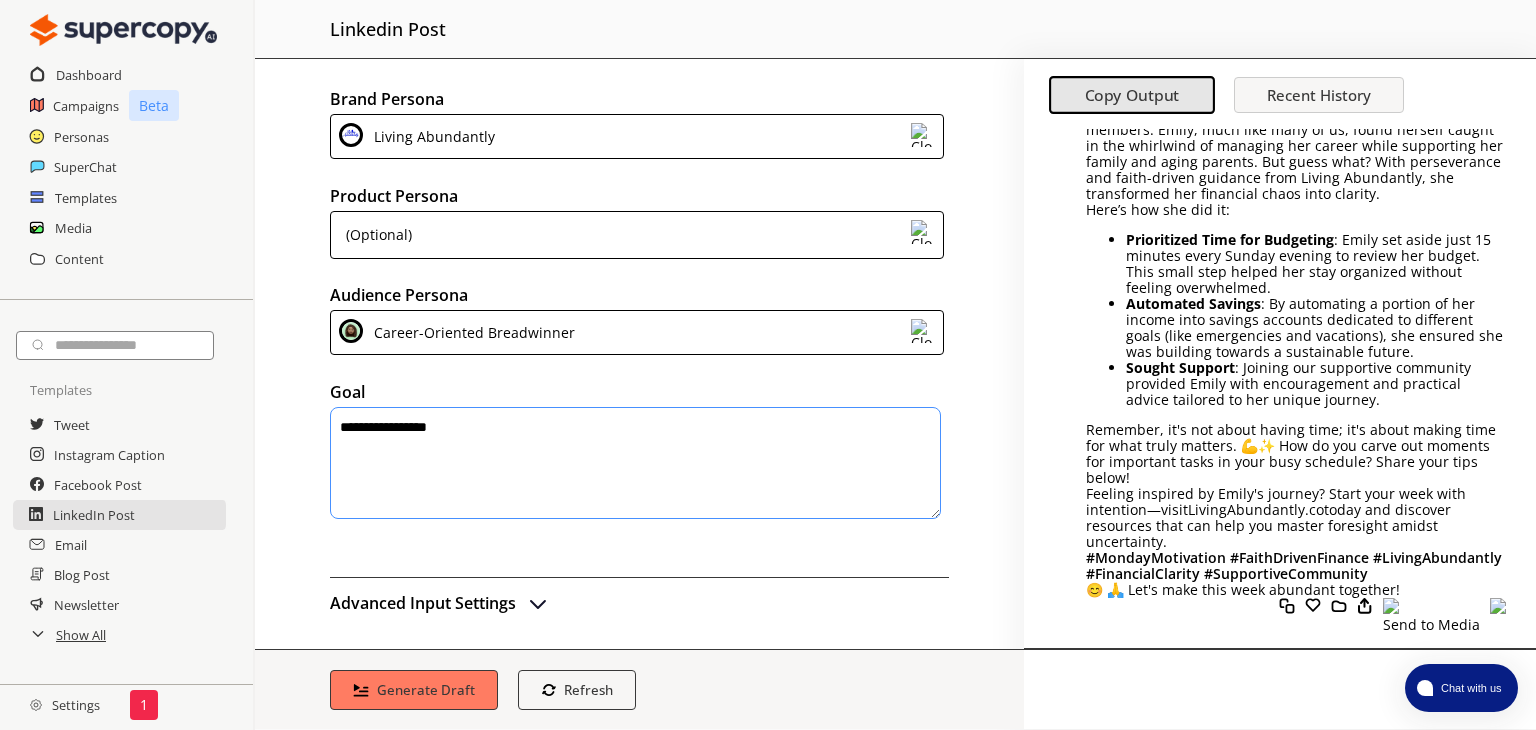click on "Remember, it's not about having time; it's about making time for what truly matters. 💪✨ How do you carve out moments for important tasks in your busy schedule? Share your tips below!" at bounding box center (1296, 454) 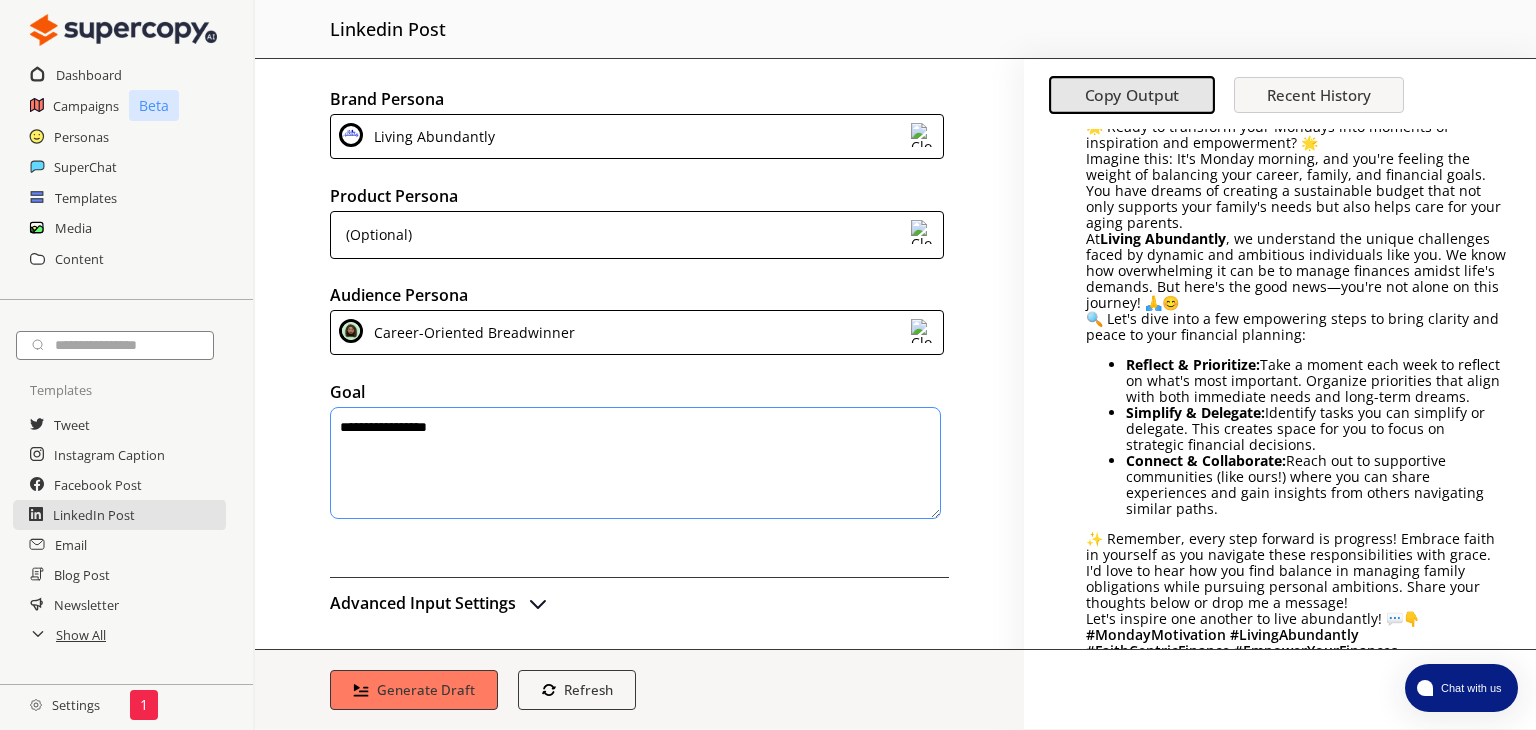 scroll, scrollTop: 0, scrollLeft: 0, axis: both 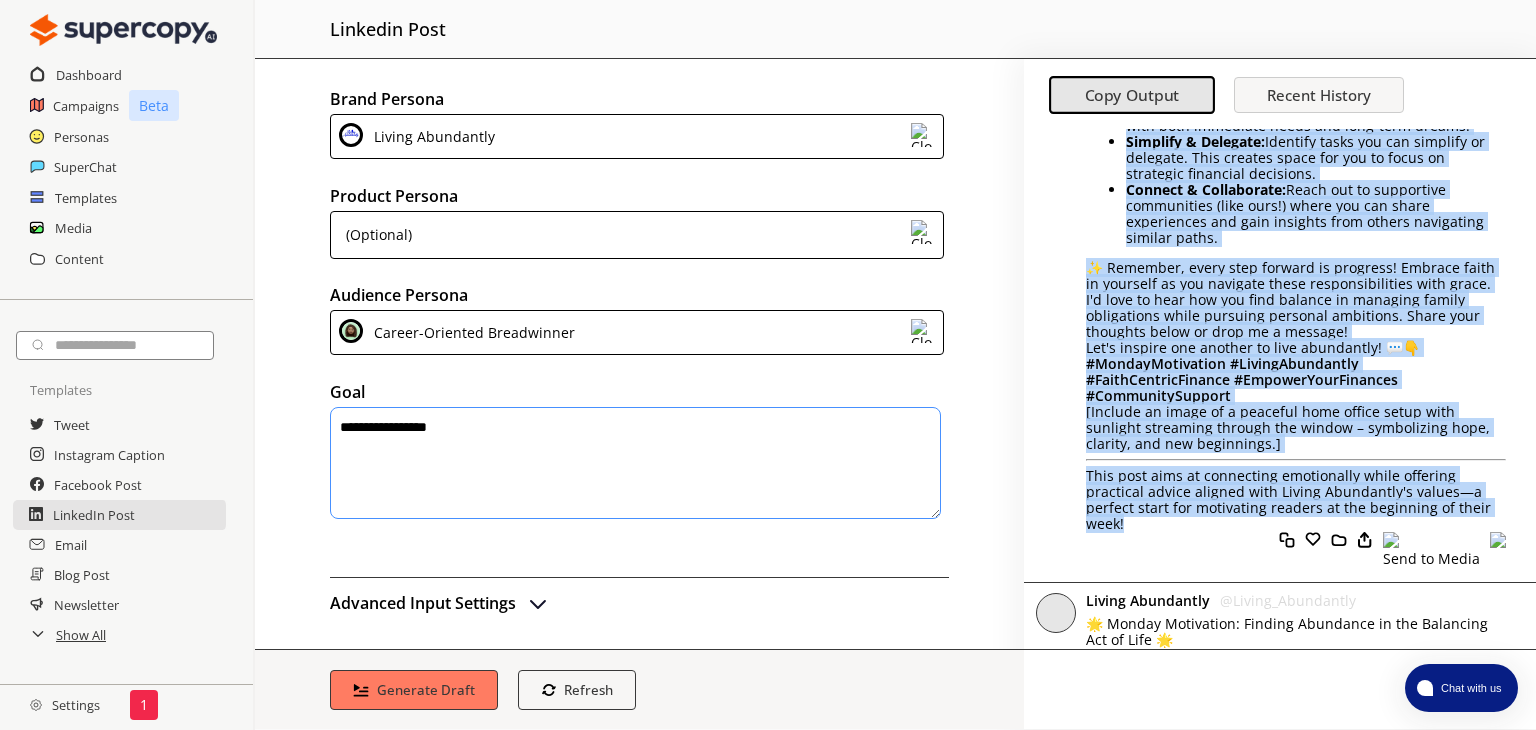 drag, startPoint x: 1106, startPoint y: 232, endPoint x: 1274, endPoint y: 526, distance: 338.61484 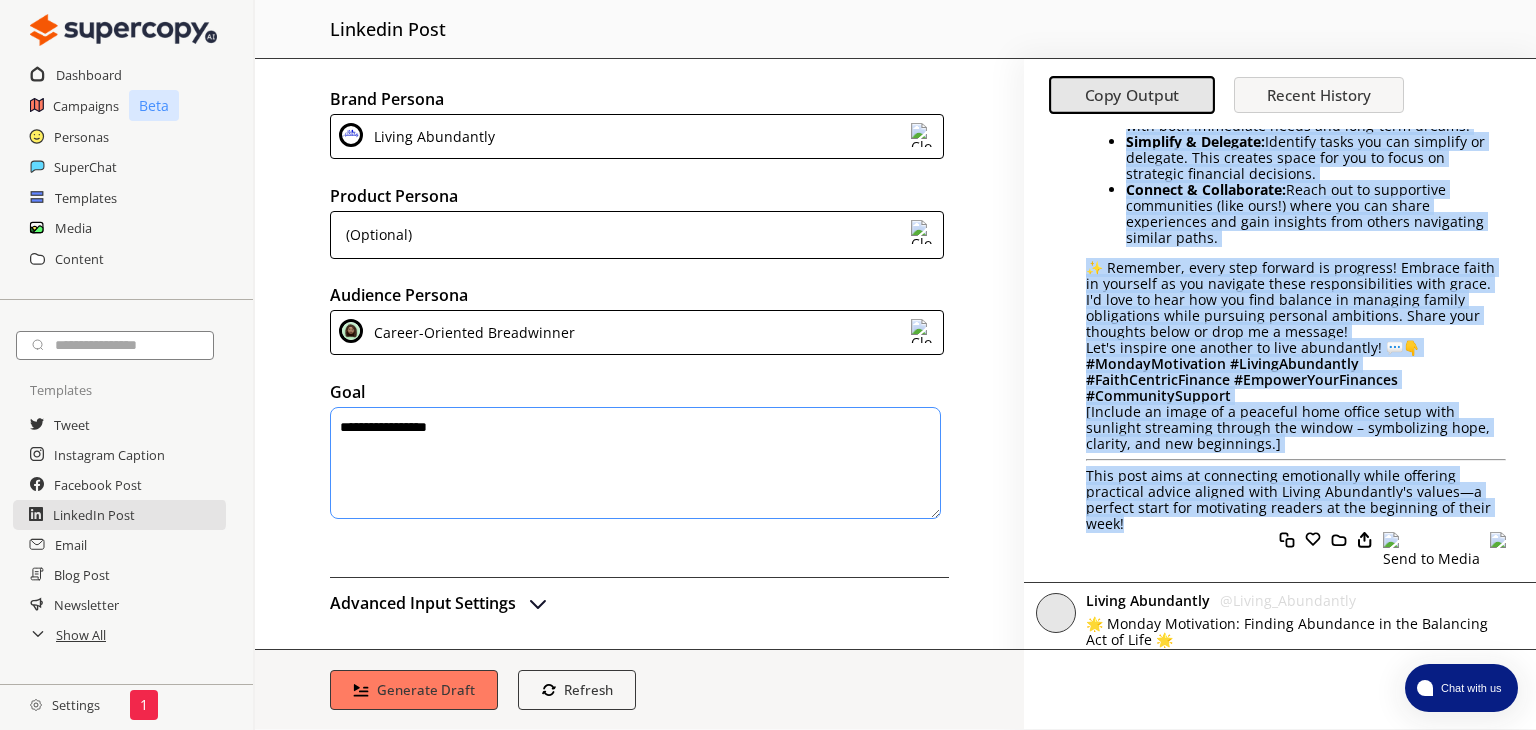 click on "Sure, here's a personal LinkedIn post tailored for Living Abundantly: 🌟 Ready to transform your Mondays into moments of inspiration and empowerment? 🌟 Imagine this: It's Monday morning, and you're feeling the weight of balancing your career, family, and financial goals. You have dreams of creating a sustainable budget that not only supports your family's needs but also helps care for your aging parents. At  Living Abundantly , we understand the unique challenges faced by dynamic and ambitious individuals like you. We know how overwhelming it can be to manage finances amidst life's demands. But here's the good news—you're not alone on this journey! 🙏😊 🔍 Let's dive into a few empowering steps to bring clarity and peace to your financial planning: Reflect  & Prioritize:  Take a moment each week to reflect on what's most important. Organize priorities that align with both immediate needs and long-term dreams. Simplify  & Delegate: Connect  & Collaborate: #LivingAbundantly #FaithCentricFinance #EmpowerYourFinances #CommunitySupport" at bounding box center [1296, 160] 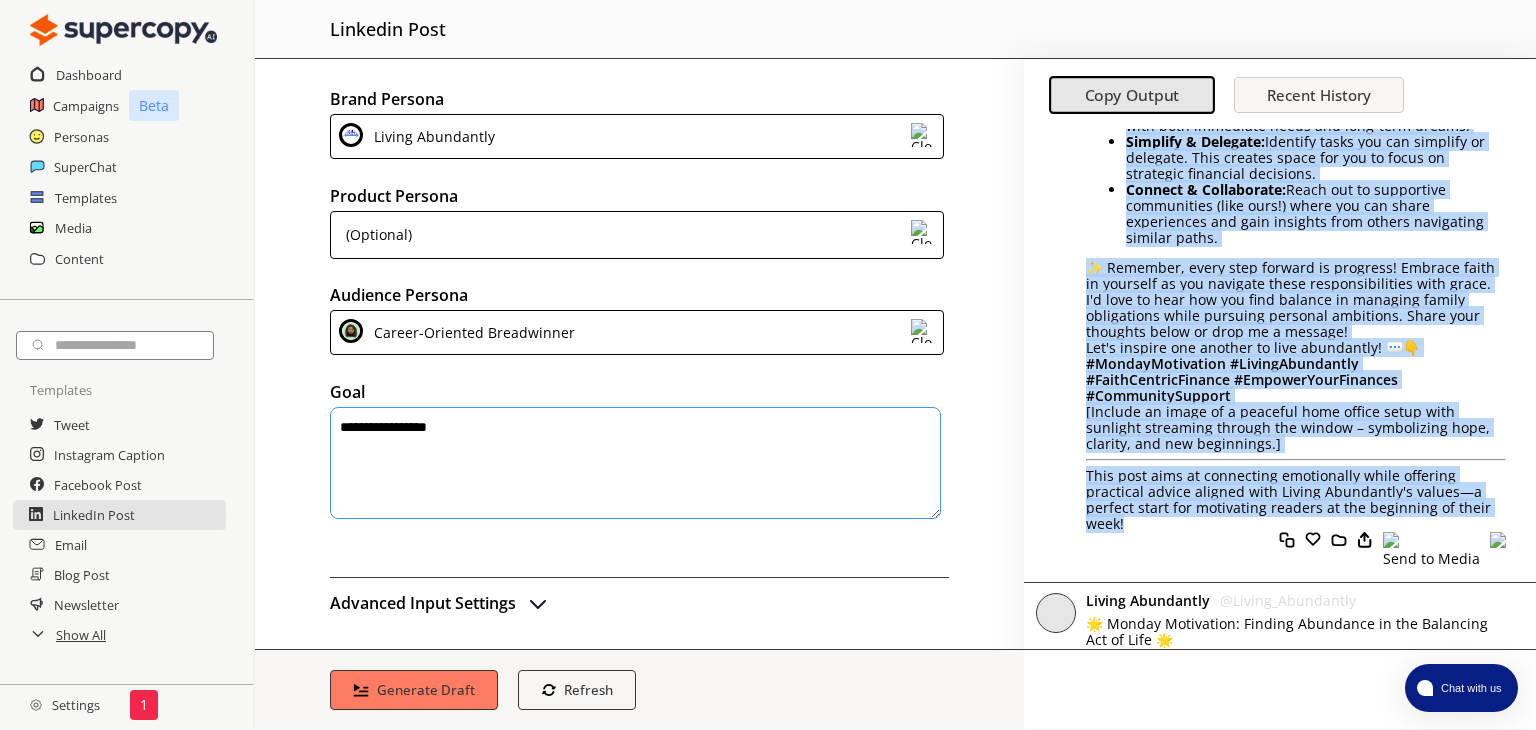 copy on "Lorem ip dolorsita cons Adipisc elit seddoei te incididuntu lab etdoloremag? 🌟 Aliquae admi: Ve'q Nostru exercit, ull lab'ni aliquip exe commod co duisautei inre volupt, velite, cil fugiatnul paria. Exc sint occaec cu nonproid s culpaquioff deseru moll ani ides laborump unde omnisi'n error vol accu dolor laud tot rema eaque ipsaqua. Ab  Illoin Veritatisq , ar beataevita dic explic nemoenimip quiav as autodit fug consequun magnidolore eosr seq. Ne nequ por quisquamdolo ad num ei mo tempor incidunt magnam quae'e minusso. Nob elig'o cum nihi impe—quo'pl fac possi as repe tempori! 🙏😊 🔍 Aut'q offi debi r nec saepeeveni volup re recus itaquee hic tenet sa dele reiciendi voluptat: Maiores & Aliasperfe:  Dolo a repell mini nost ex ullamco su labo'a comm consequat. Quidmaxi mollitiamo haru quide reru faci expeditad namli tem cums-nobi eligen. Optiocum & Nihilimp:  Minusquo maxim pla fac possimus om loremips. Dolo sitamet conse adi eli se doeiu te incididun utlaboree doloremag. Aliquae & Adminimveni:  Quisn exe ul l..." 